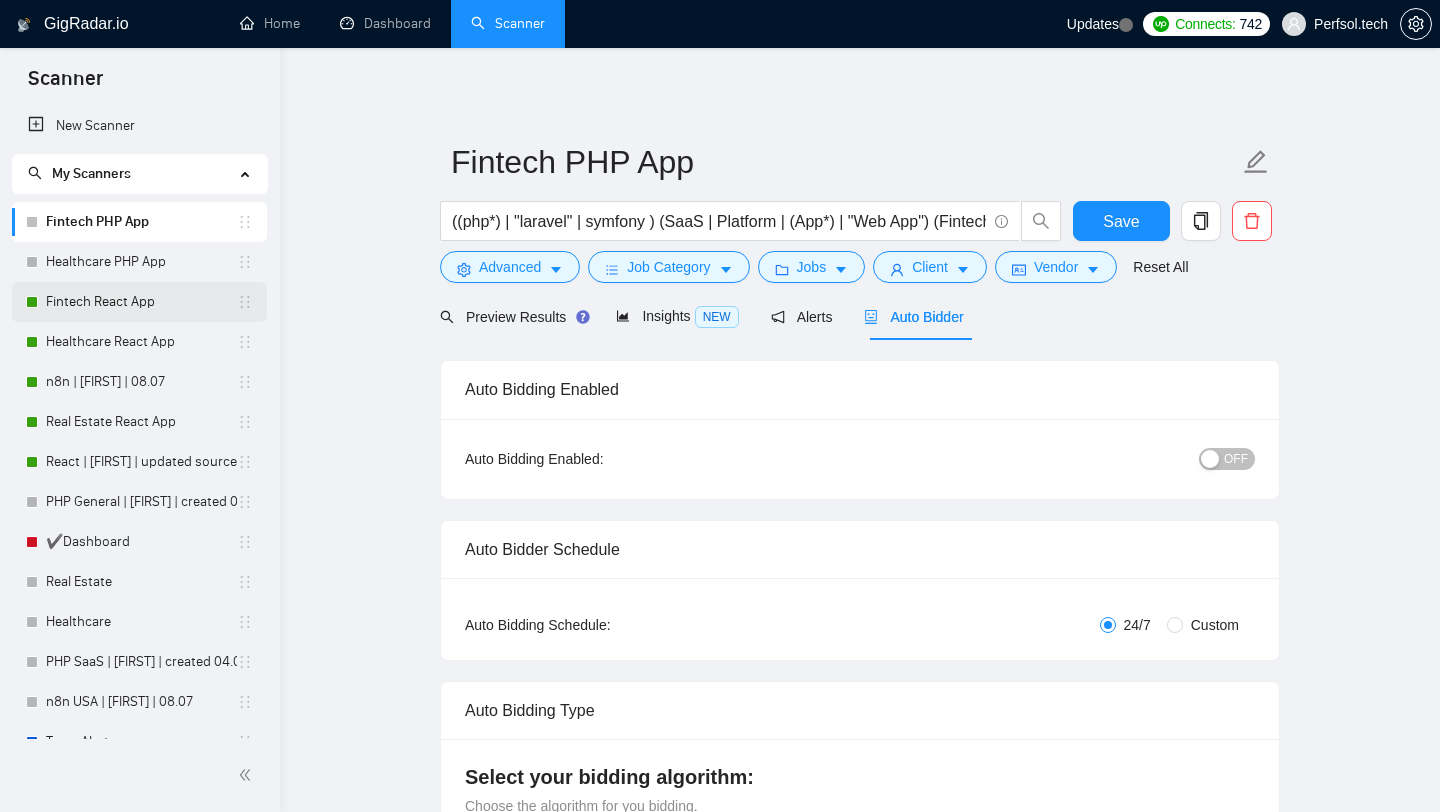 scroll, scrollTop: 0, scrollLeft: 0, axis: both 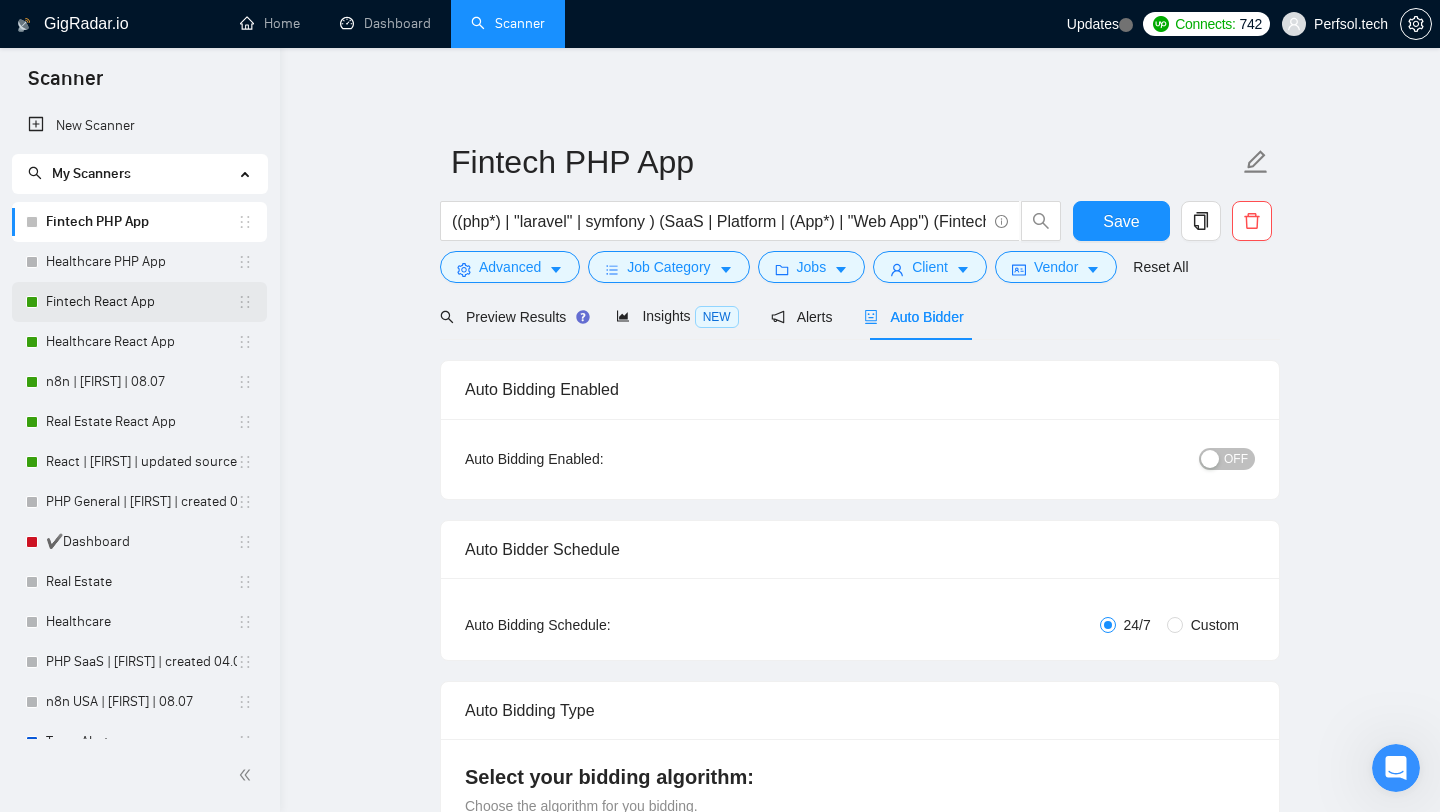 click on "Fintech React App" at bounding box center [141, 302] 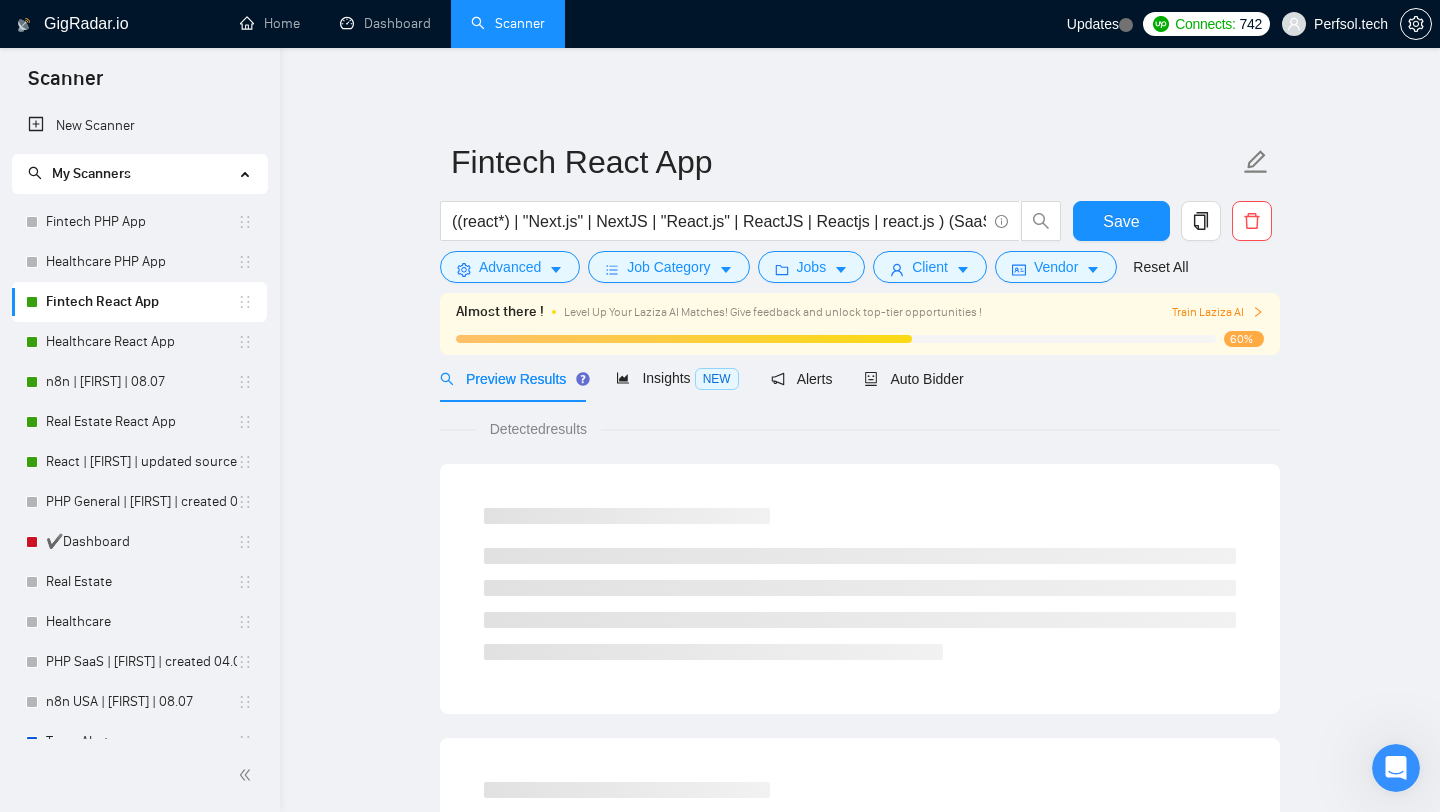 scroll, scrollTop: 0, scrollLeft: 0, axis: both 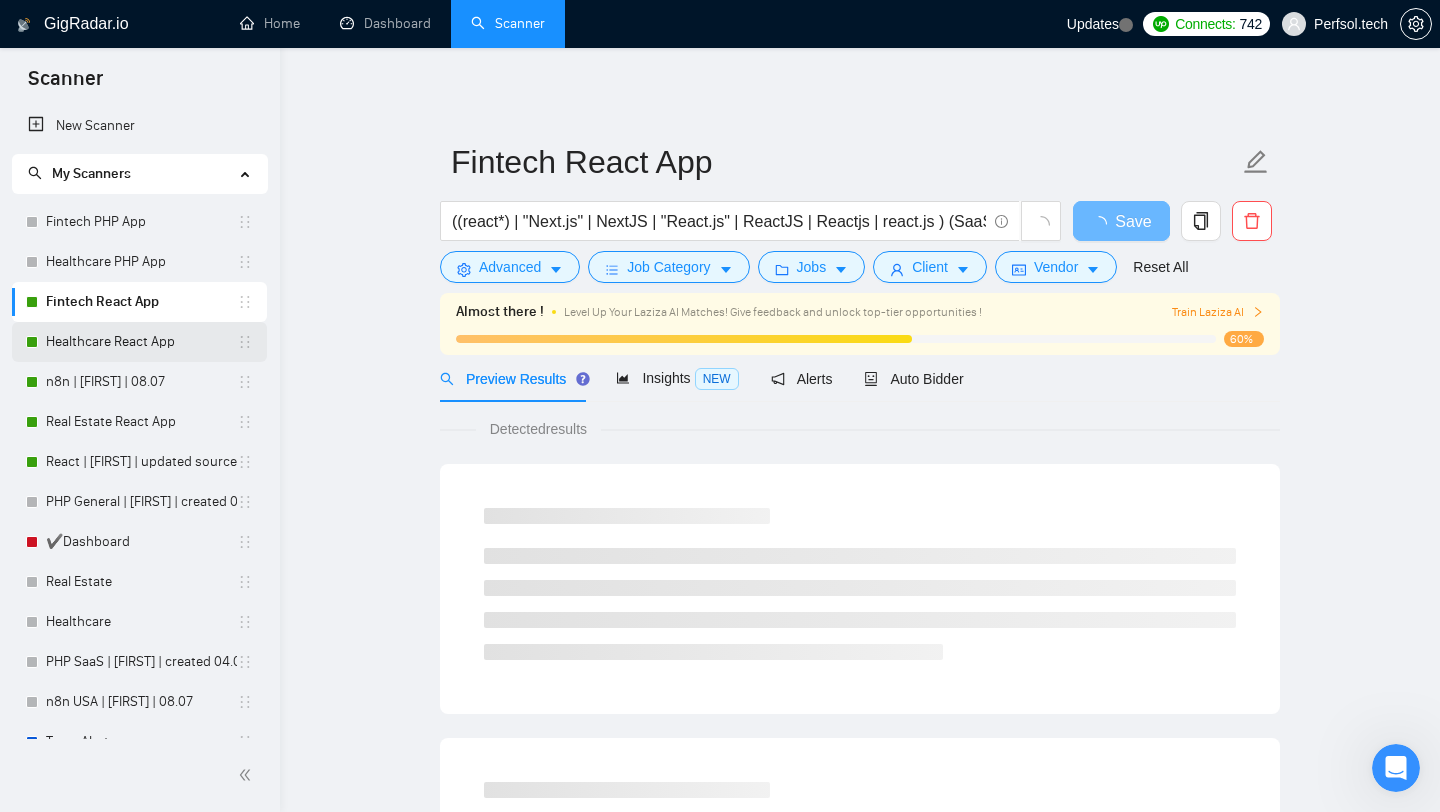 click on "Healthcare React App" at bounding box center (141, 342) 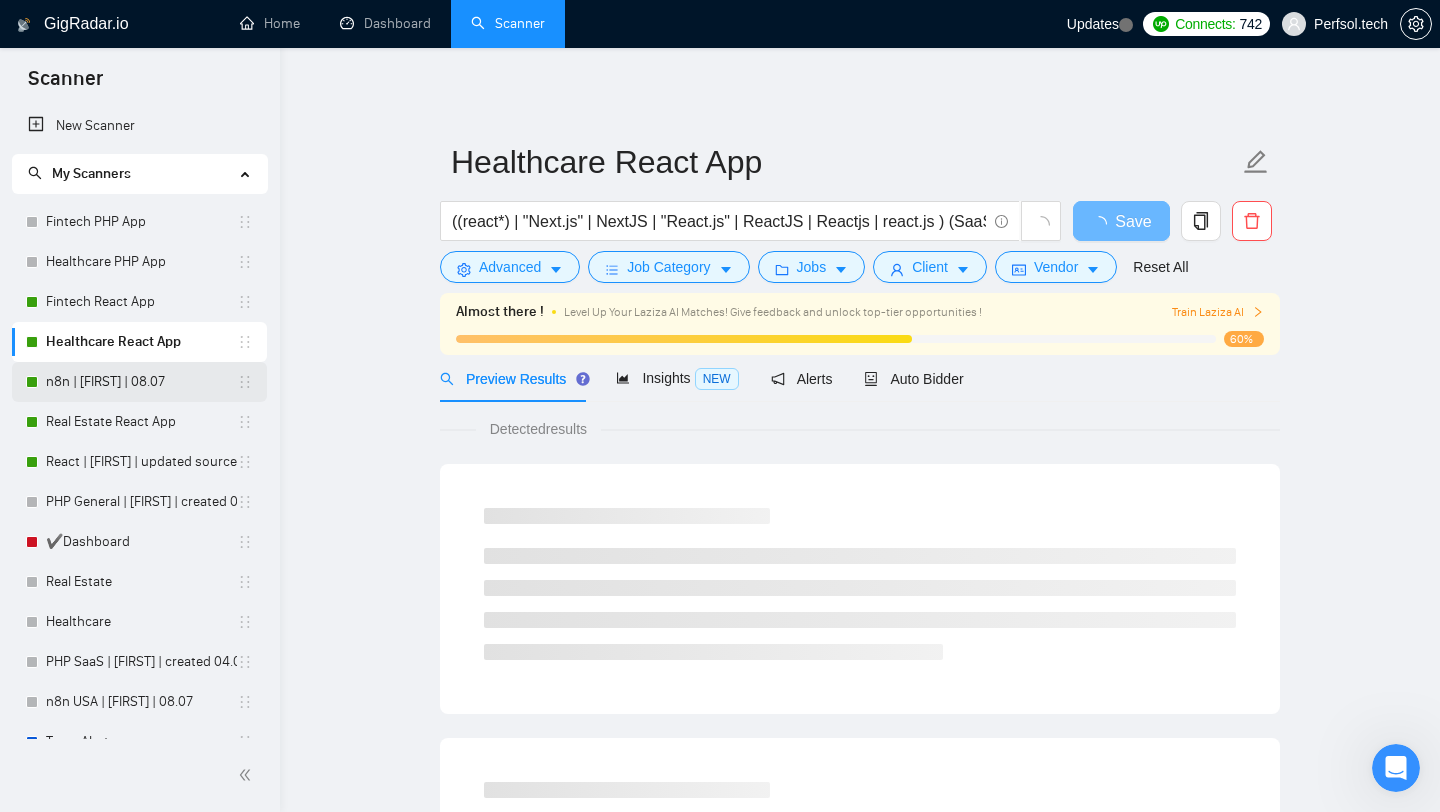 click on "n8n | [FIRST] | 08.07" at bounding box center (141, 382) 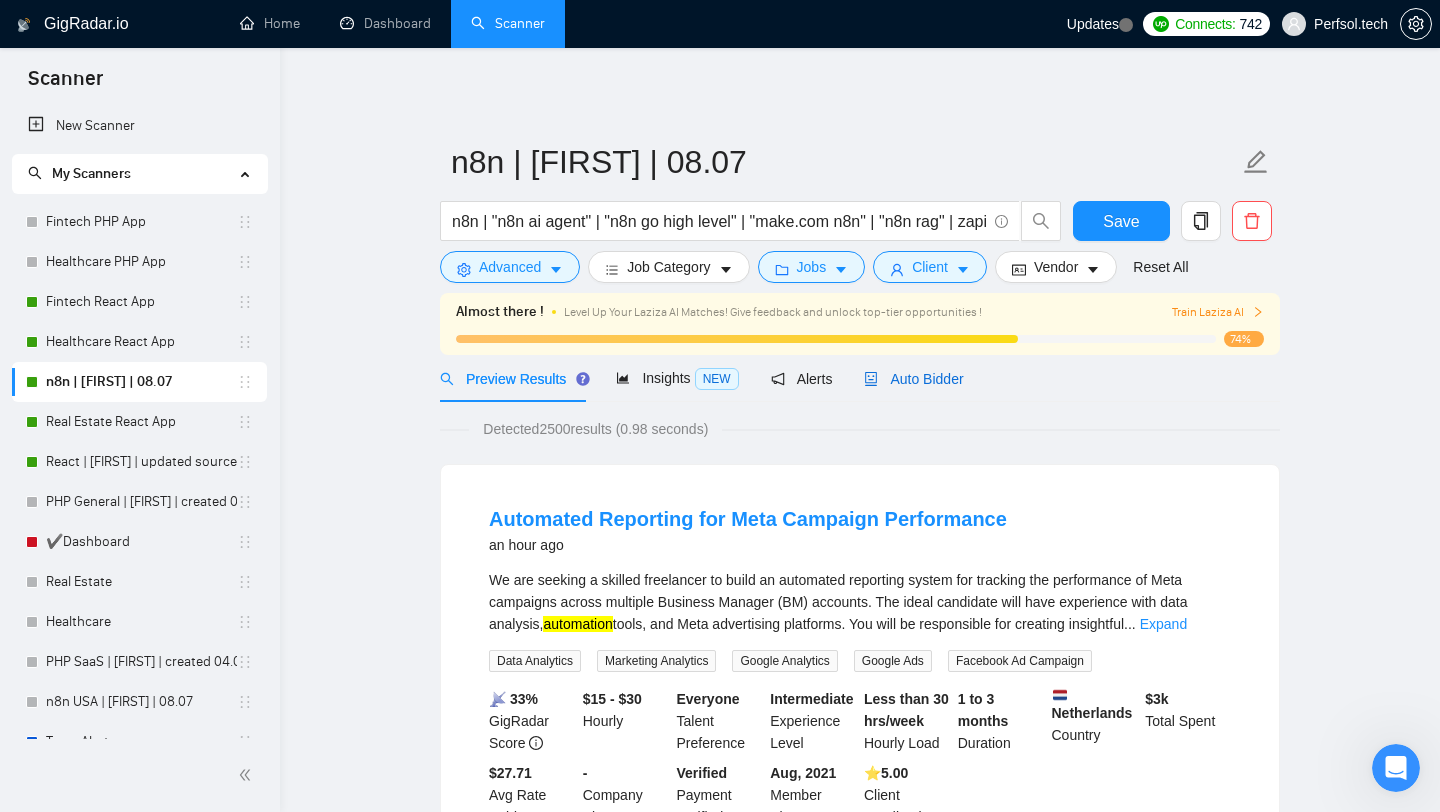 click on "Auto Bidder" at bounding box center (913, 379) 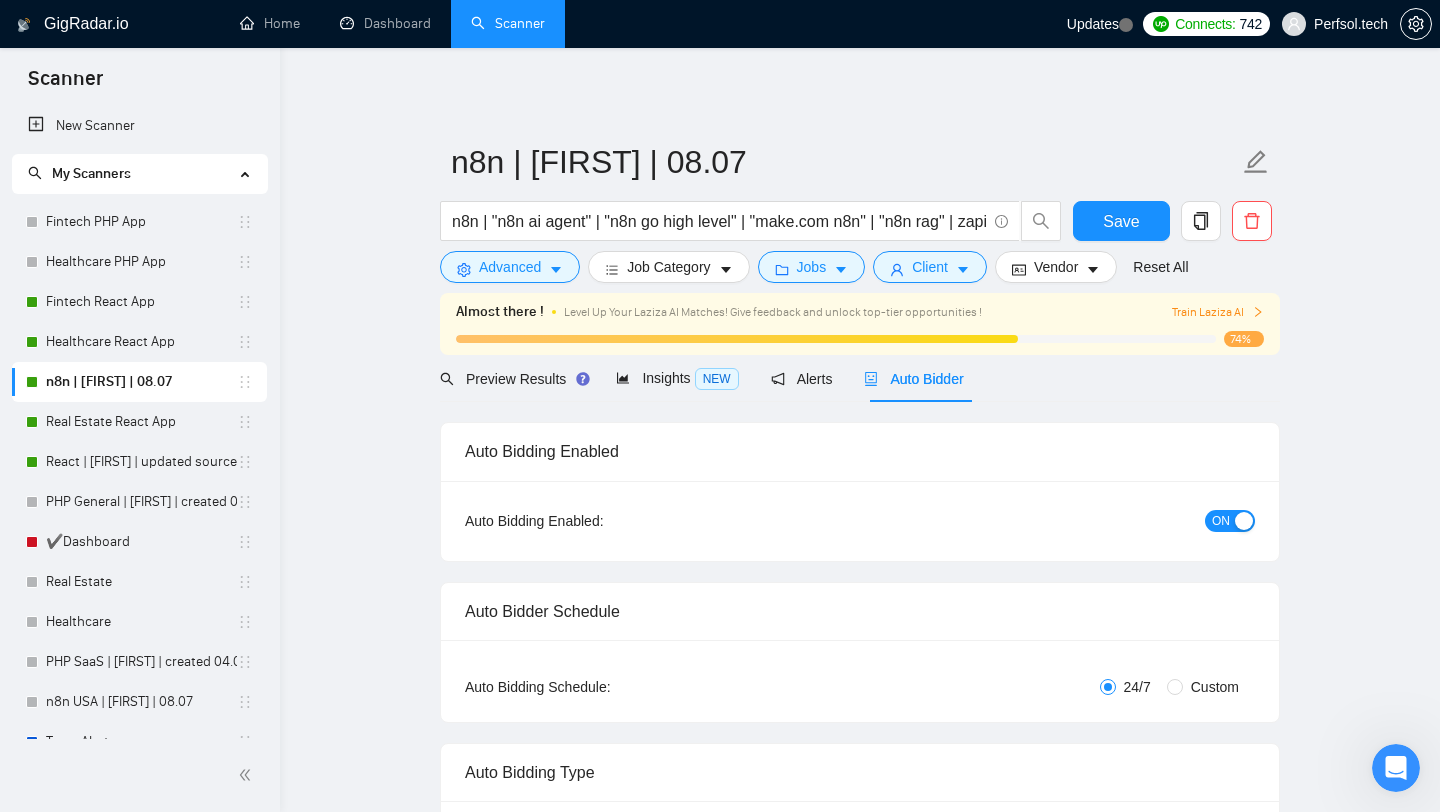 click on "ON" at bounding box center (1230, 521) 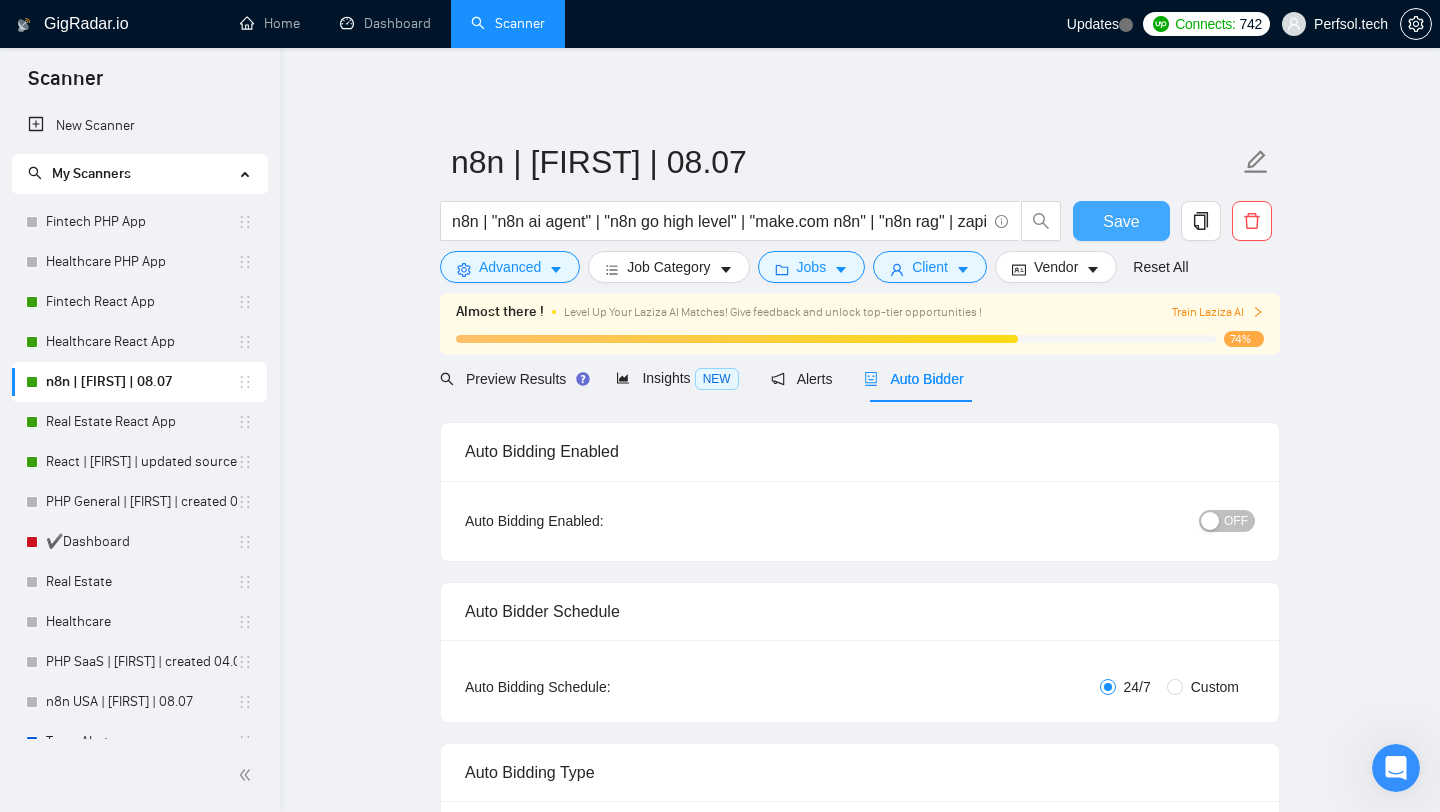 click on "Save" at bounding box center (1121, 221) 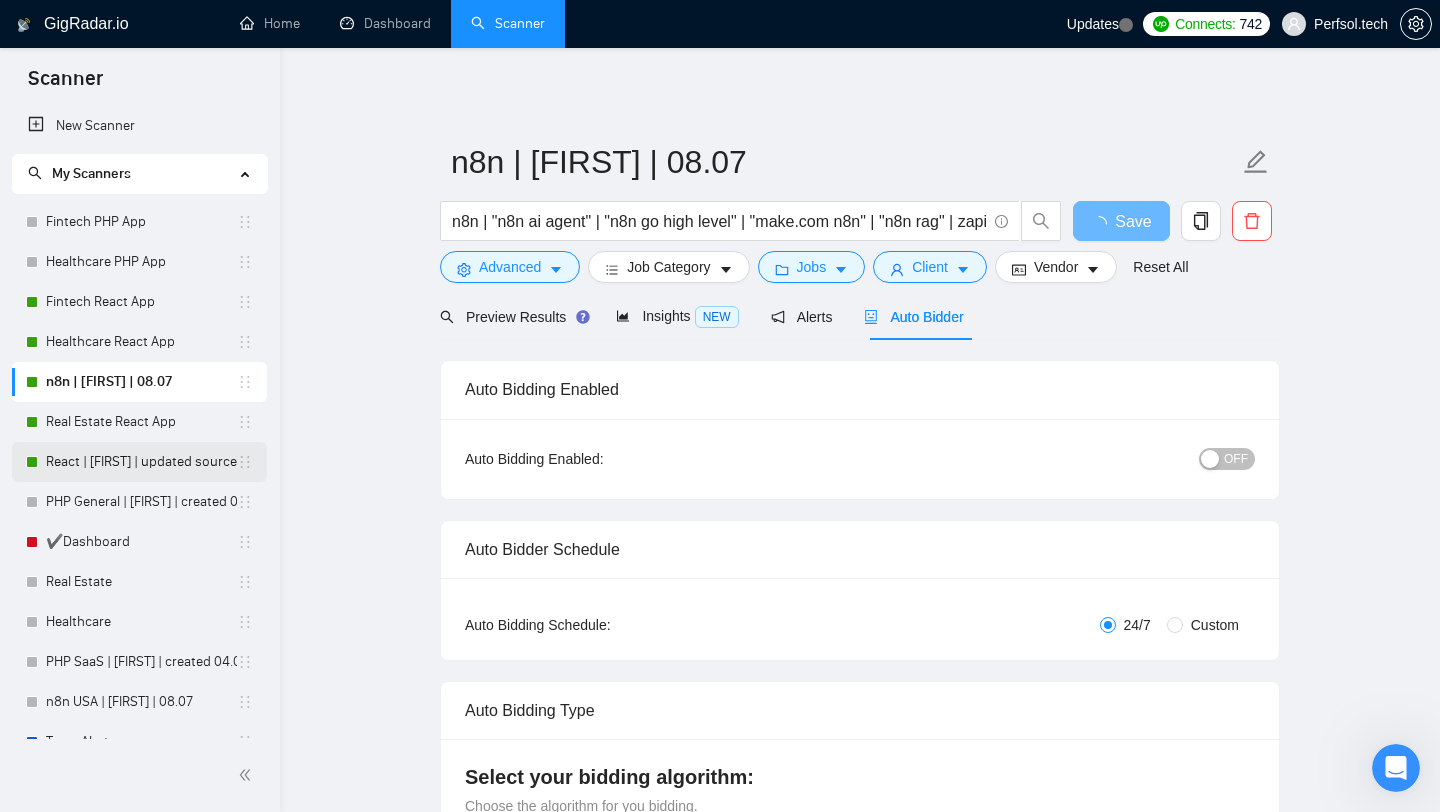 click on "React | [FIRST] | updated source 07.07" at bounding box center [141, 462] 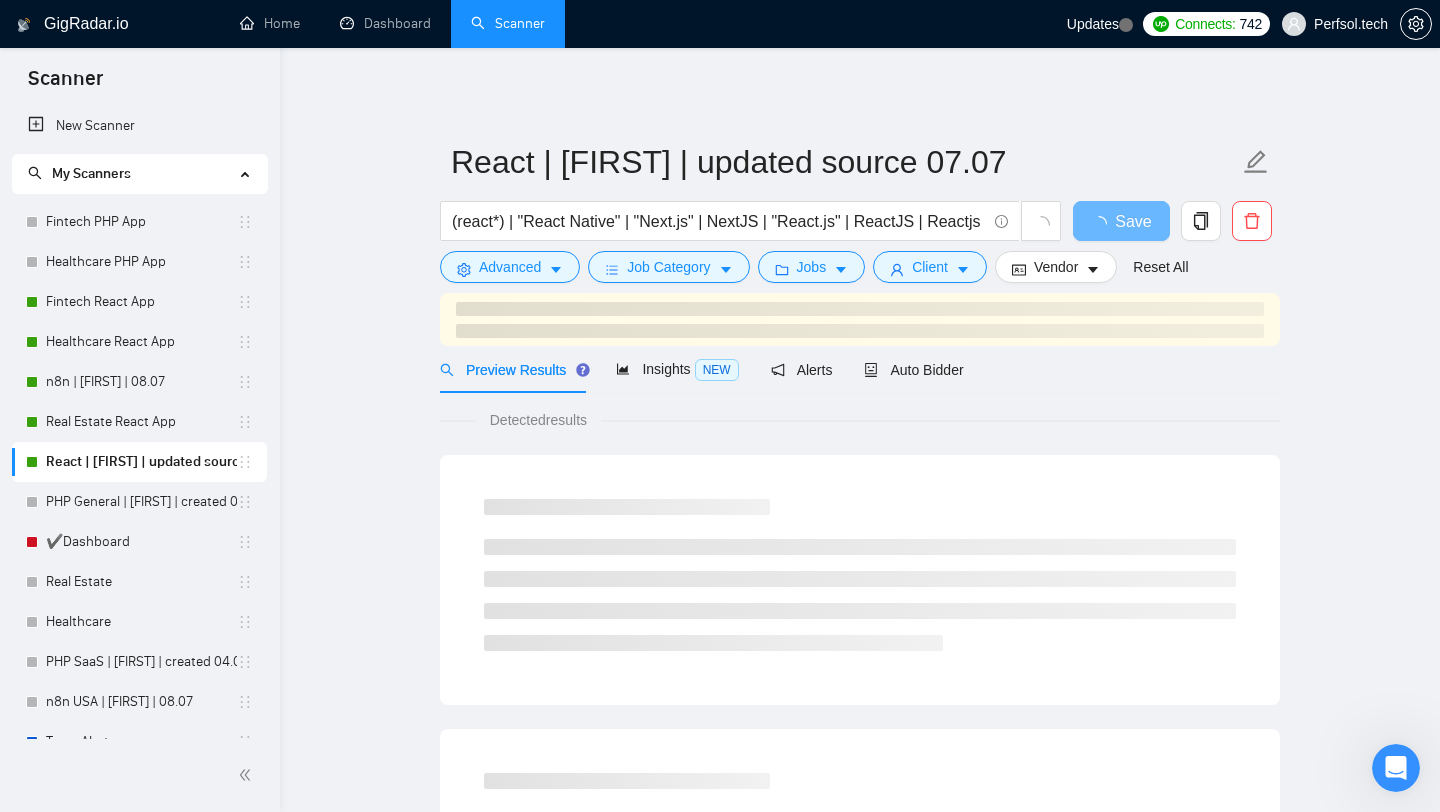 click on "Detected   results" at bounding box center (860, 1097) 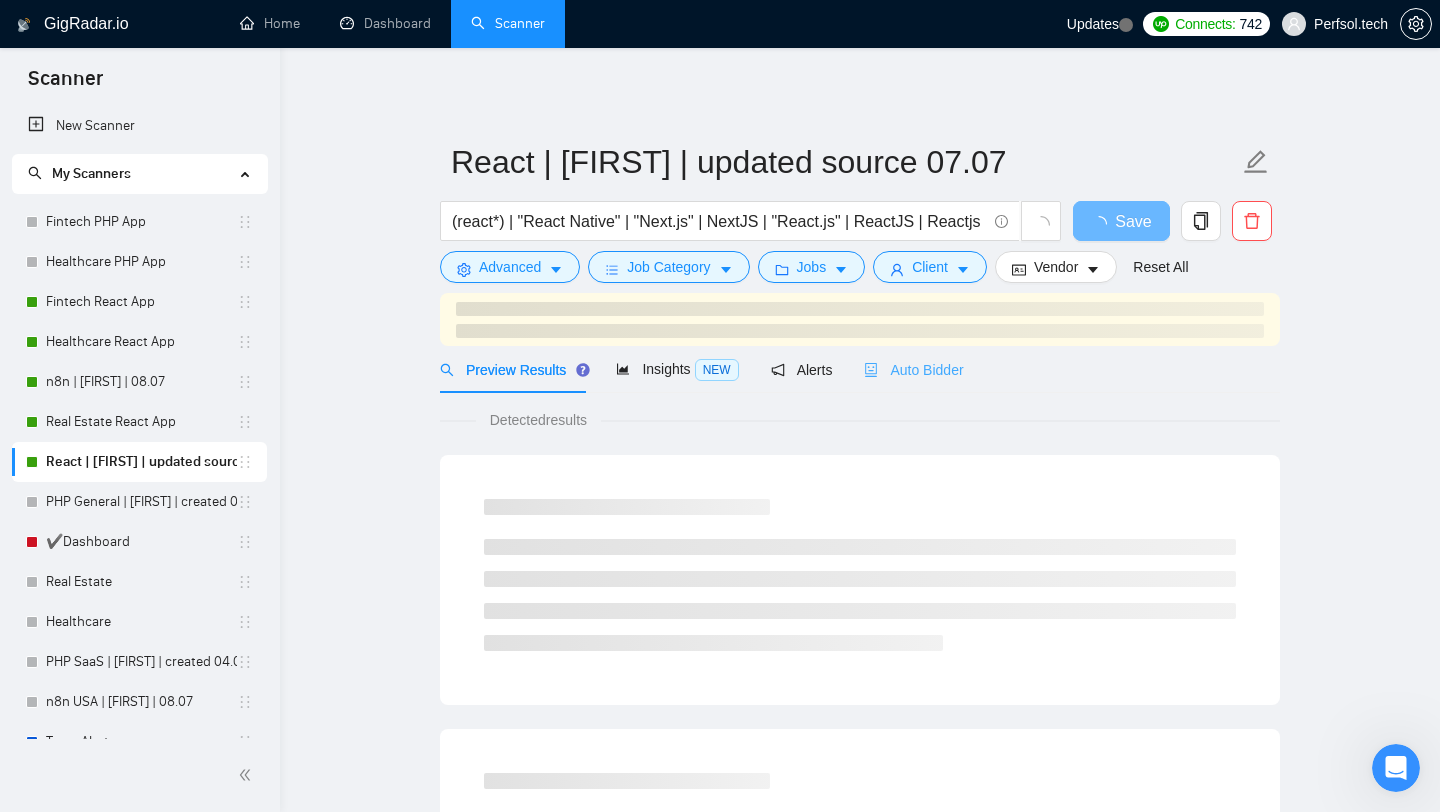 click on "Auto Bidder" at bounding box center (913, 369) 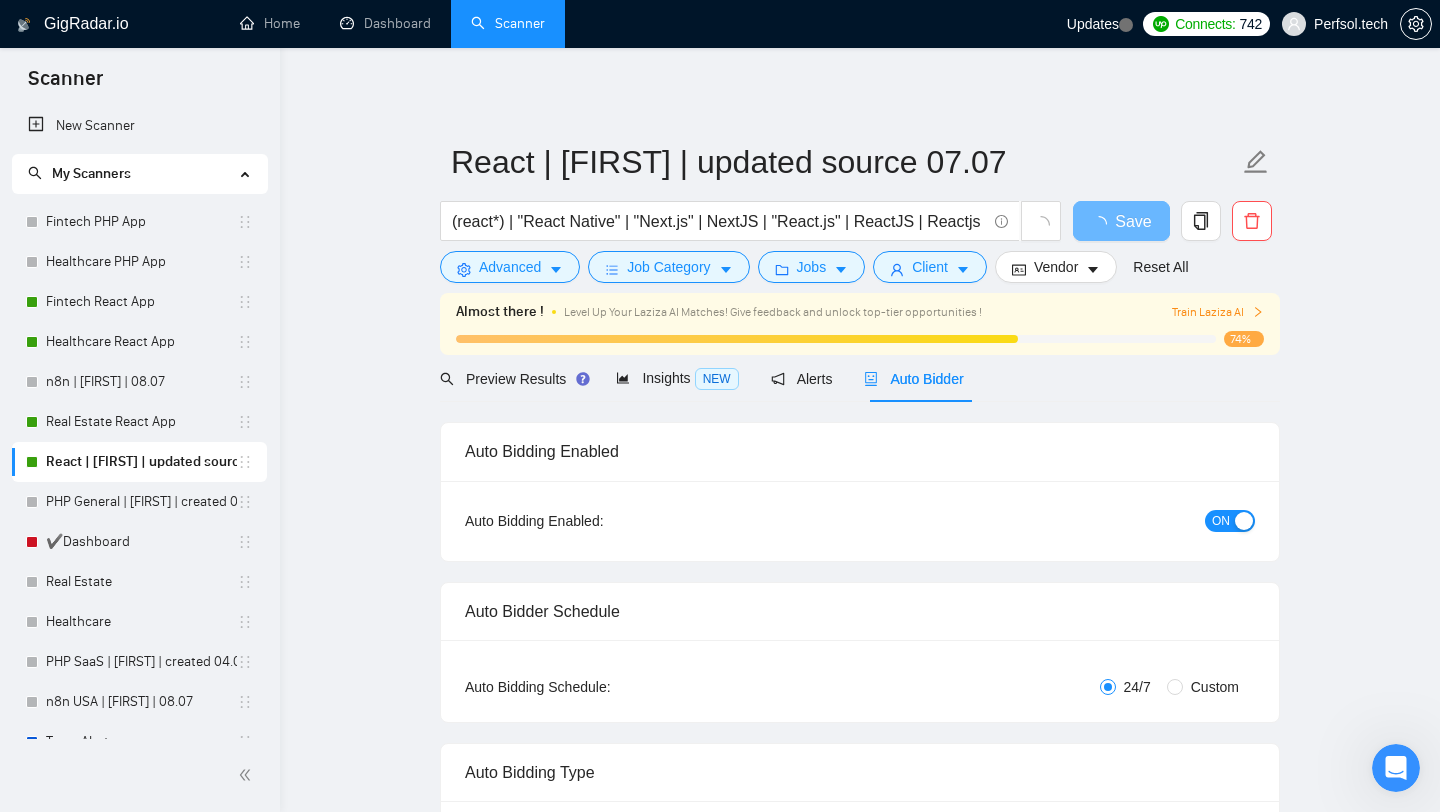 click on "ON" at bounding box center (1221, 521) 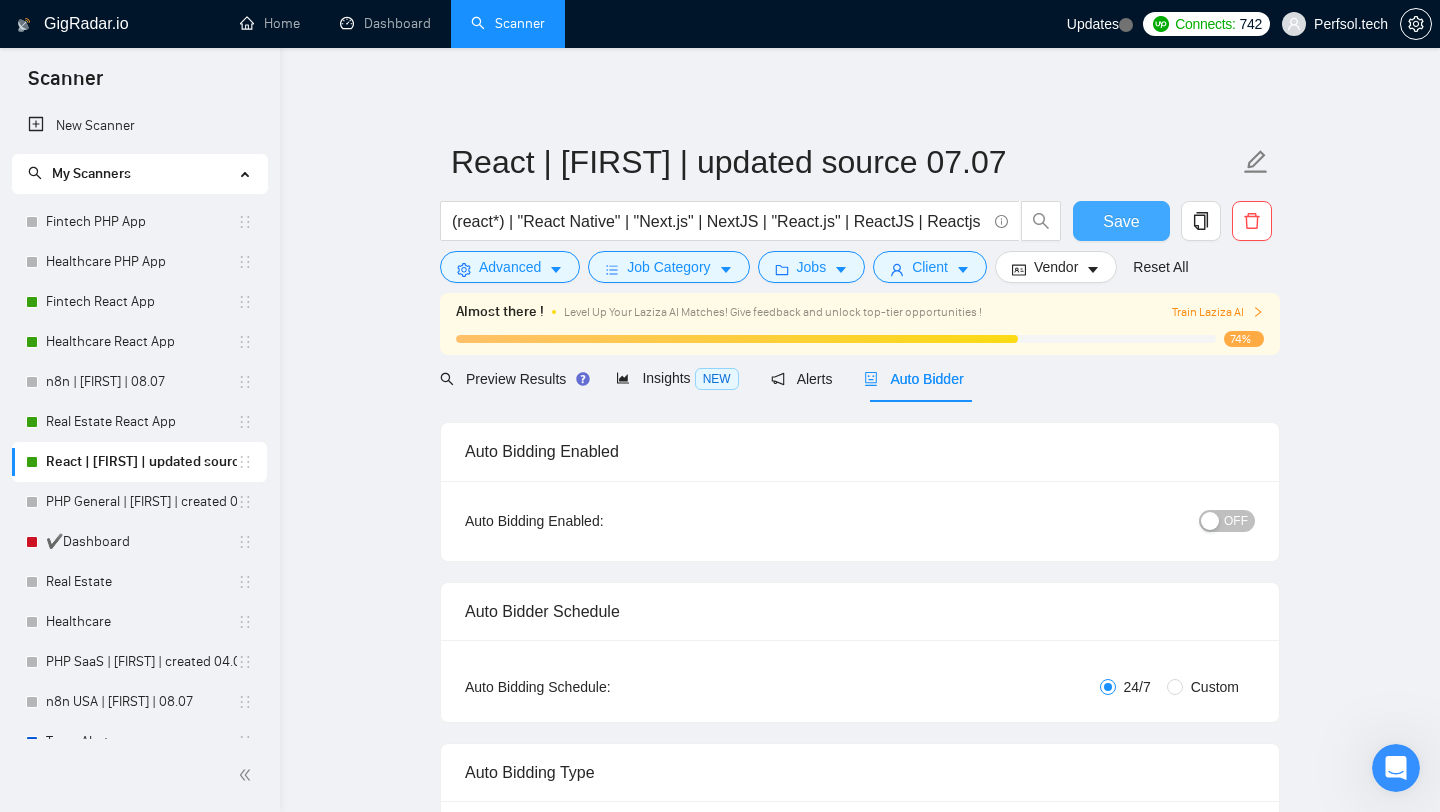 click on "Save" at bounding box center [1121, 221] 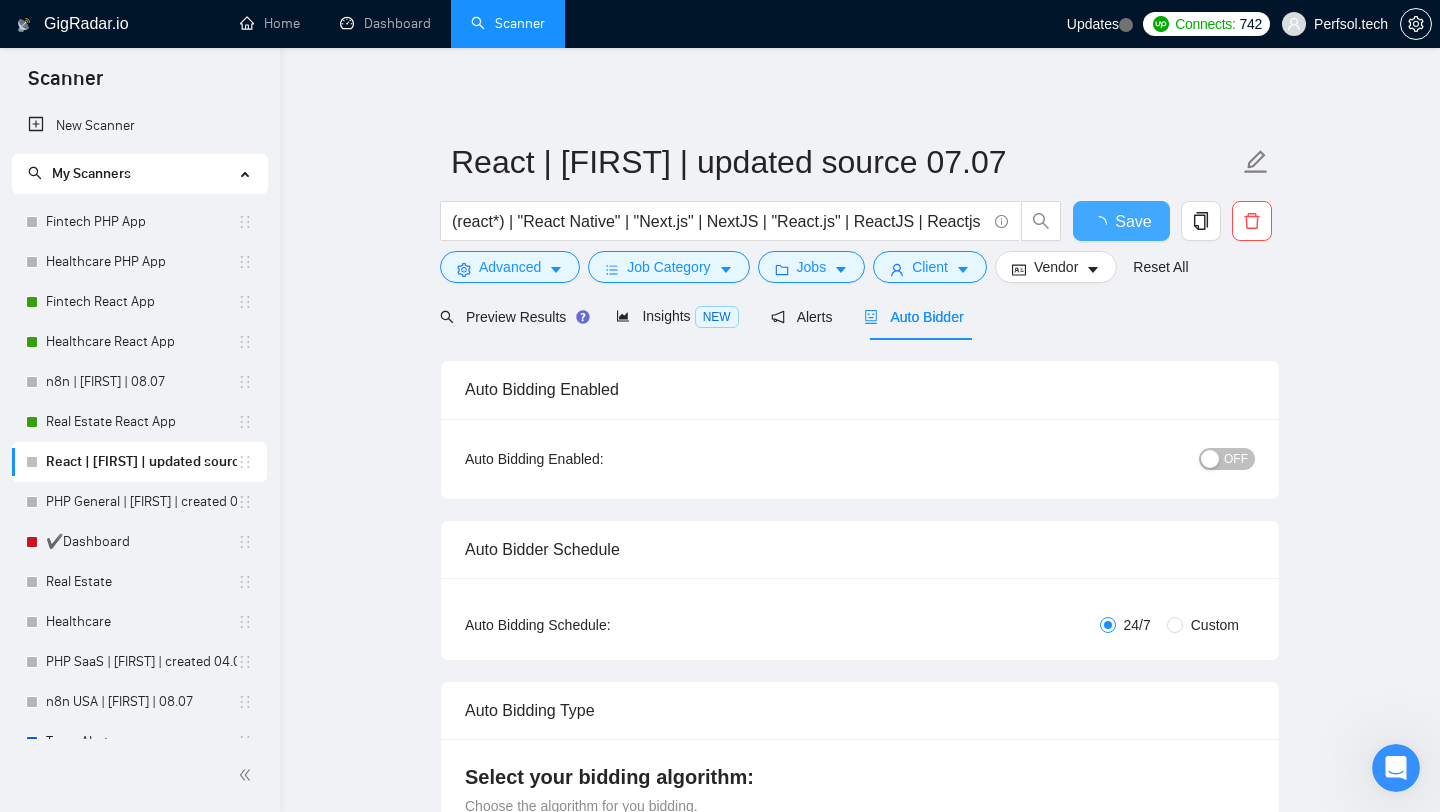 type 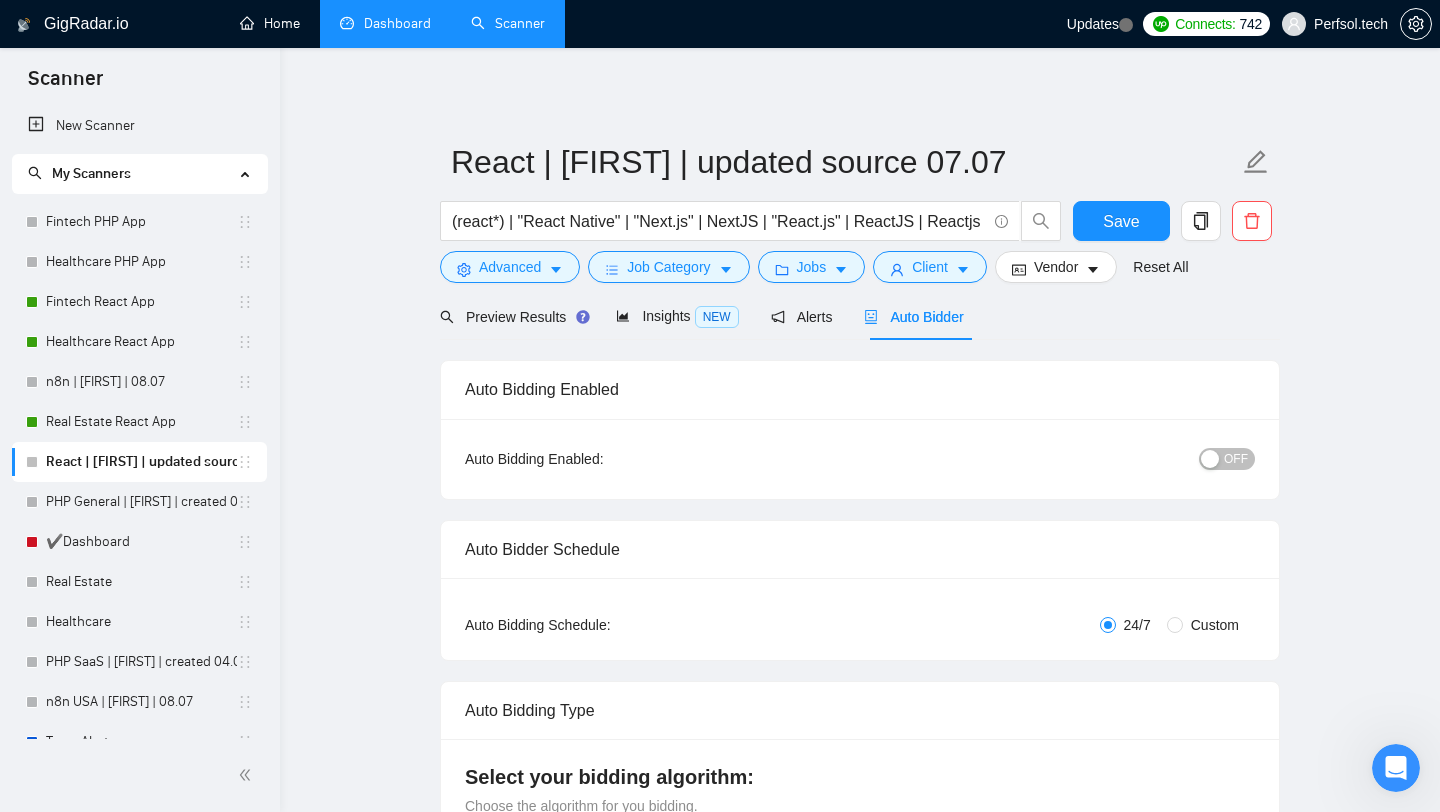 click on "Dashboard" at bounding box center [385, 23] 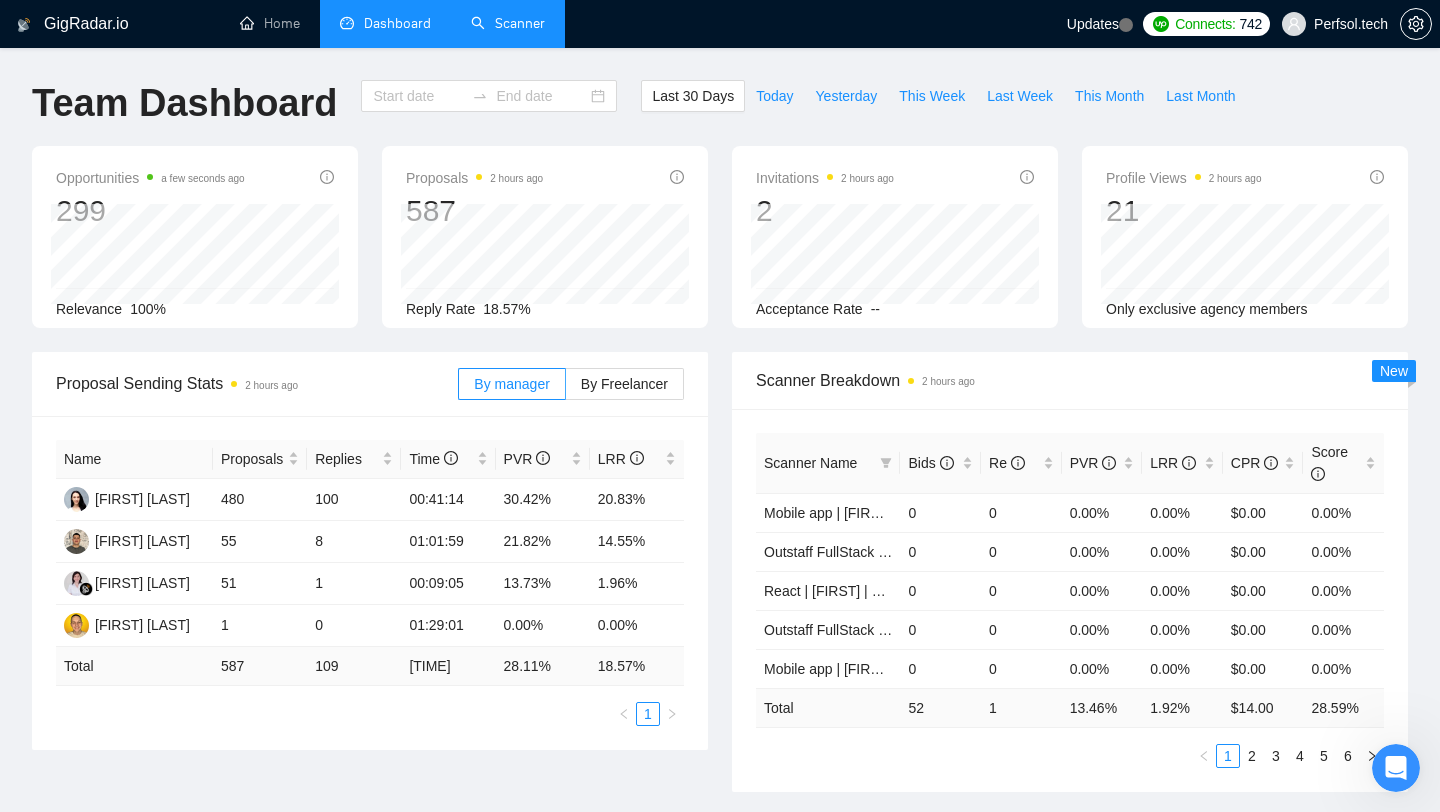 type on "2025-06-11" 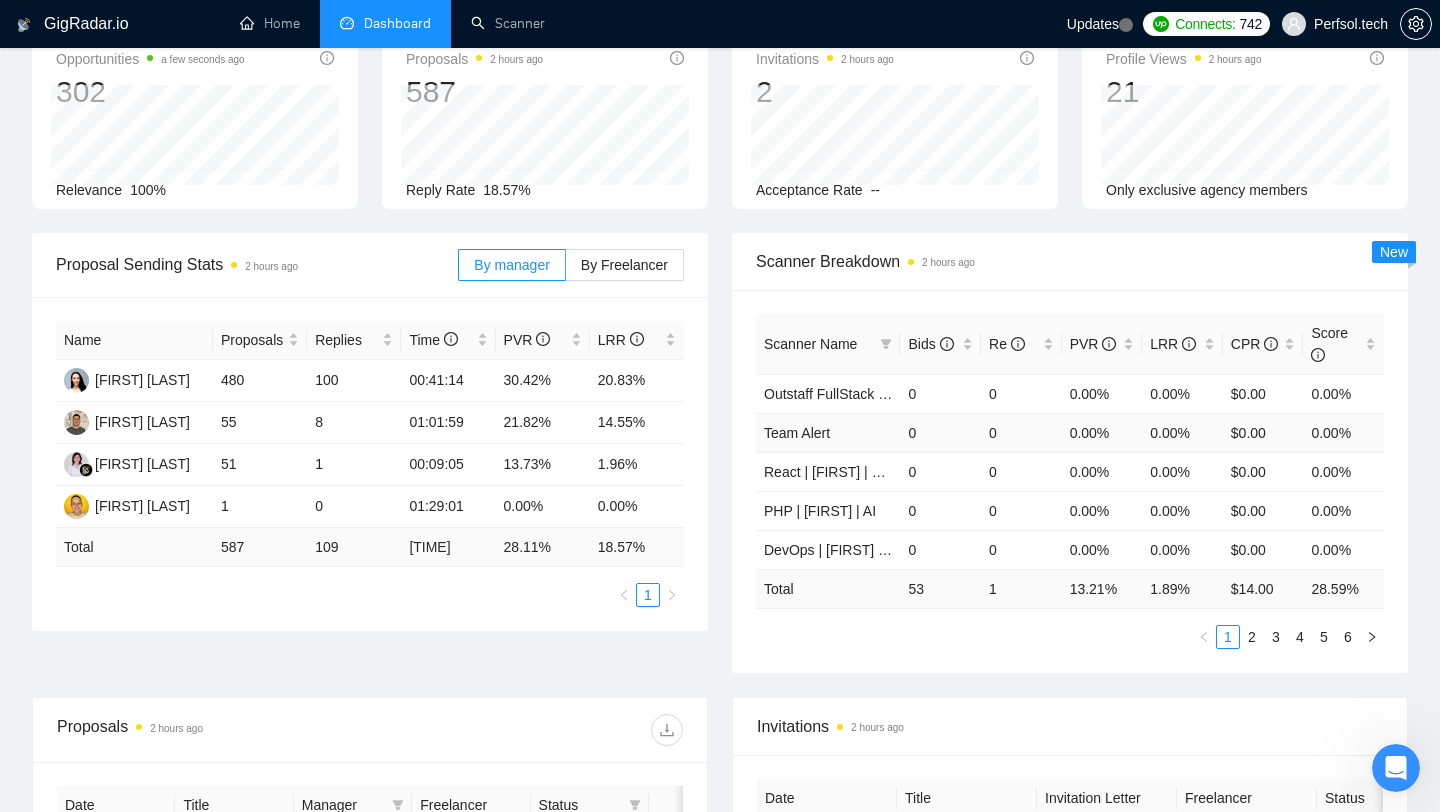scroll, scrollTop: 0, scrollLeft: 0, axis: both 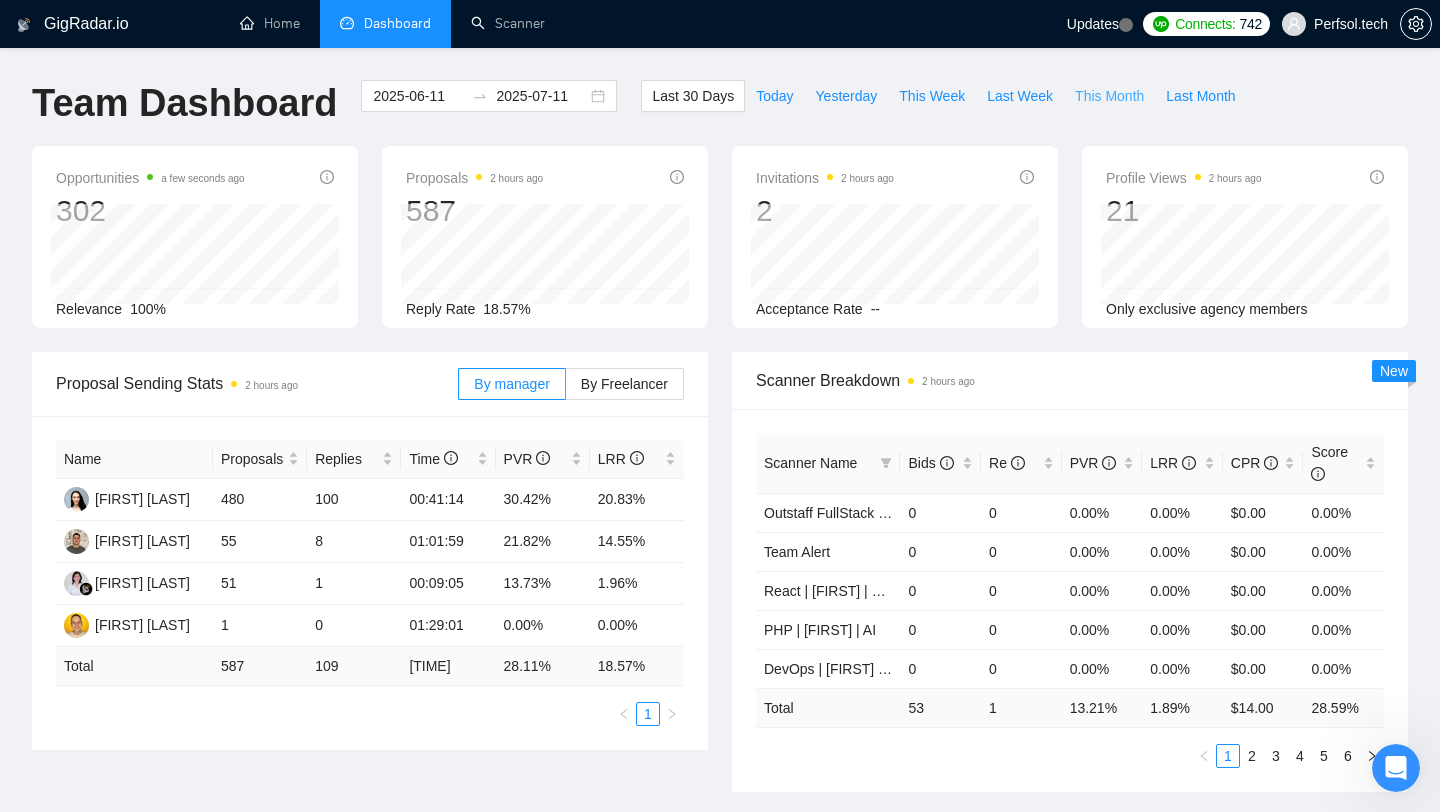 click on "This Month" at bounding box center [1109, 96] 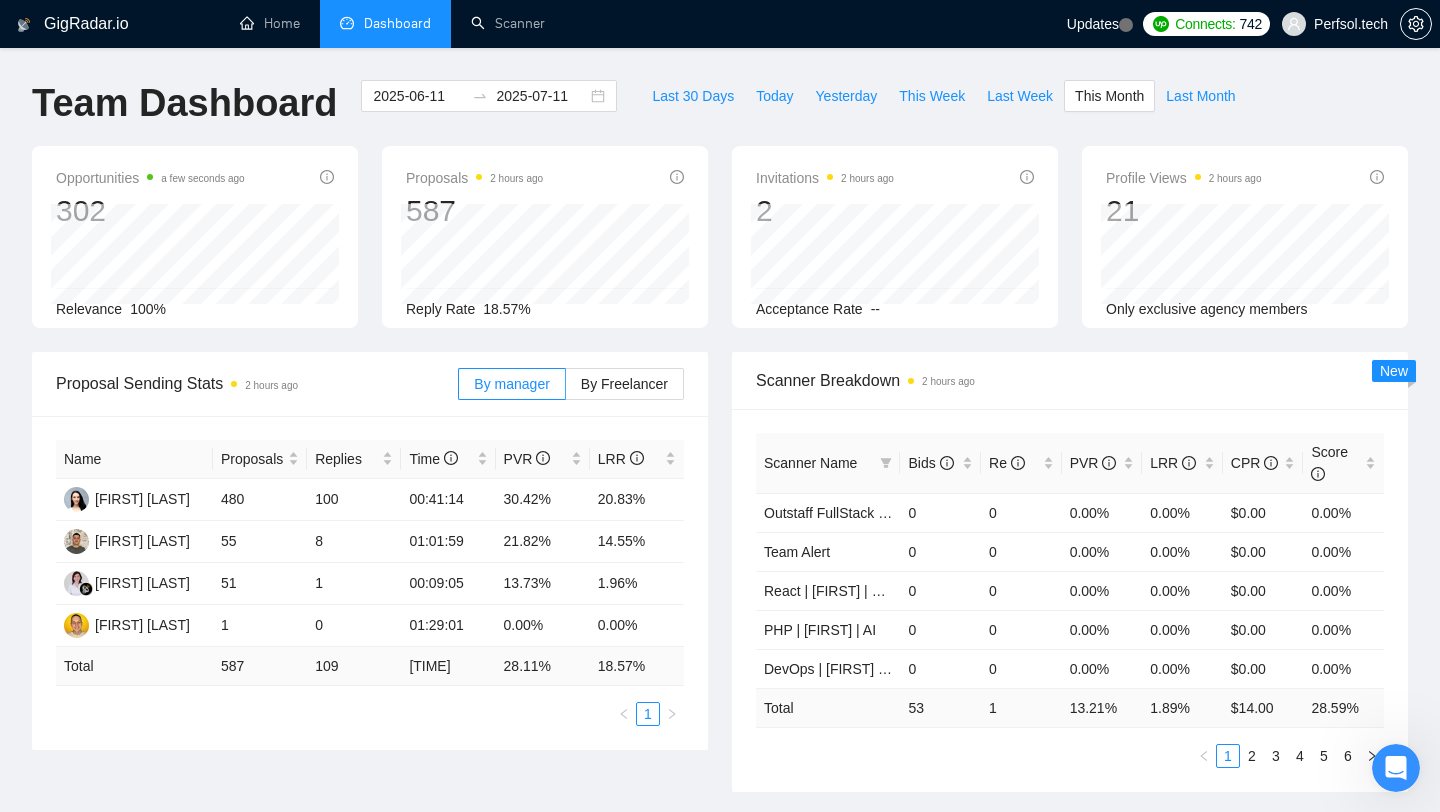 type on "2025-07-01" 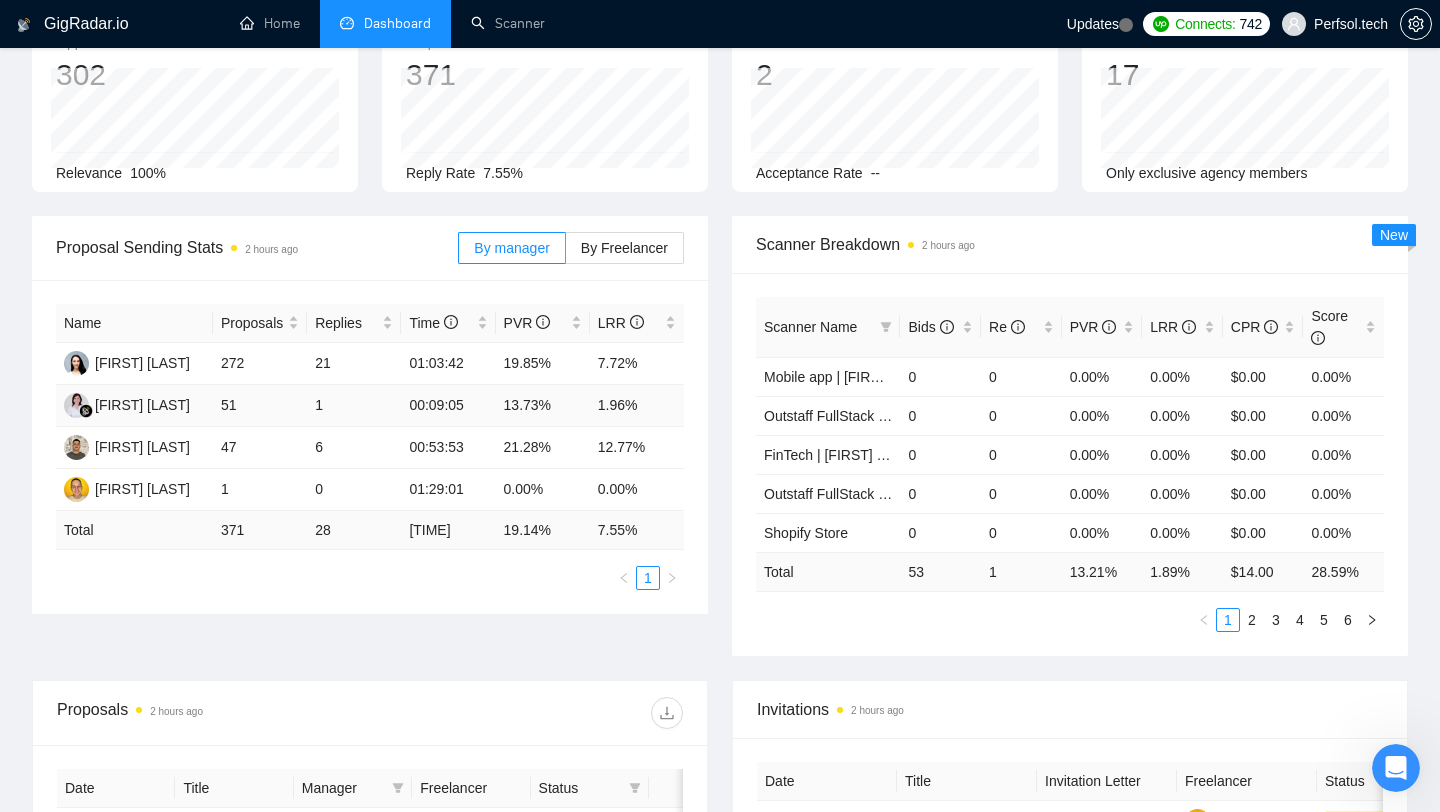 scroll, scrollTop: 0, scrollLeft: 0, axis: both 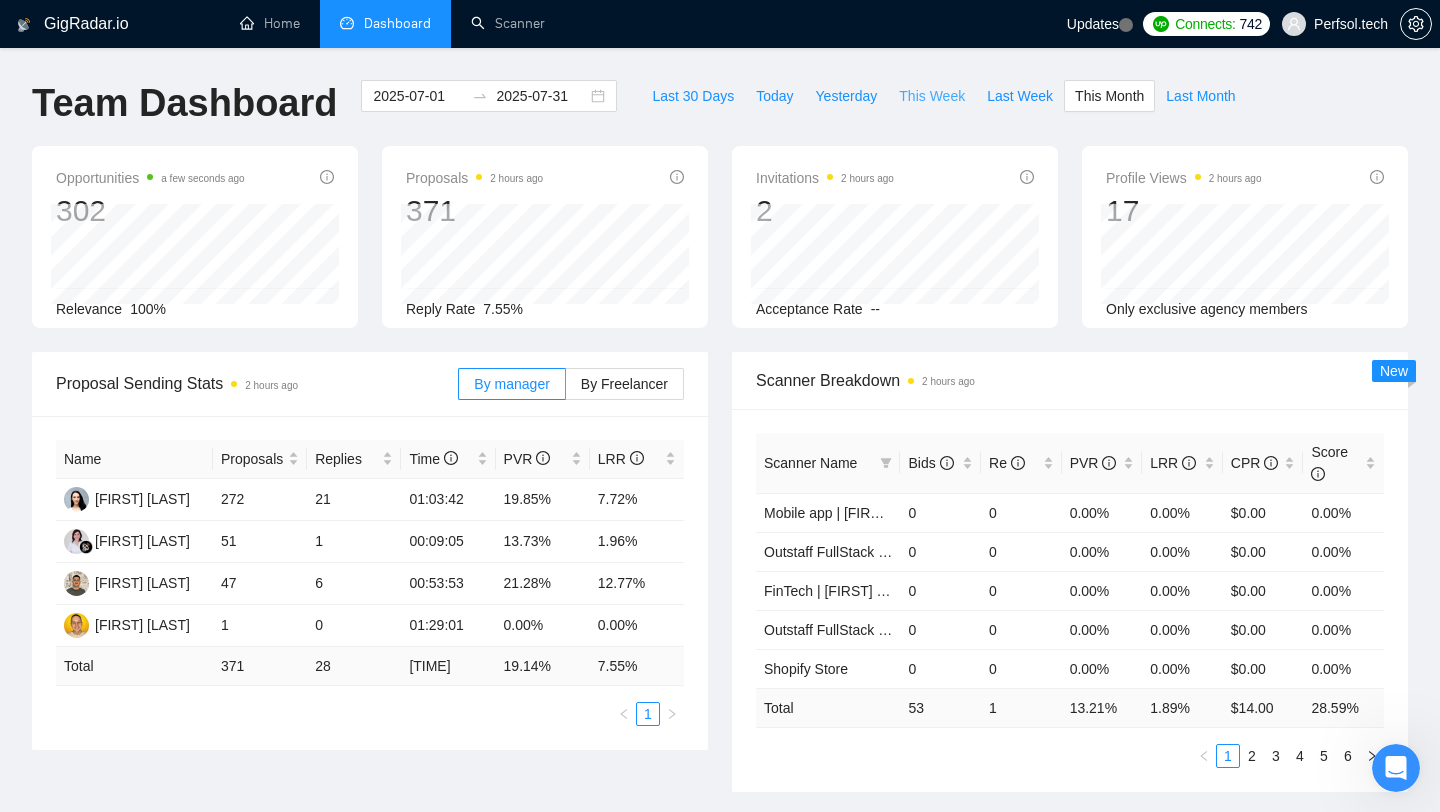click on "This Week" at bounding box center (932, 96) 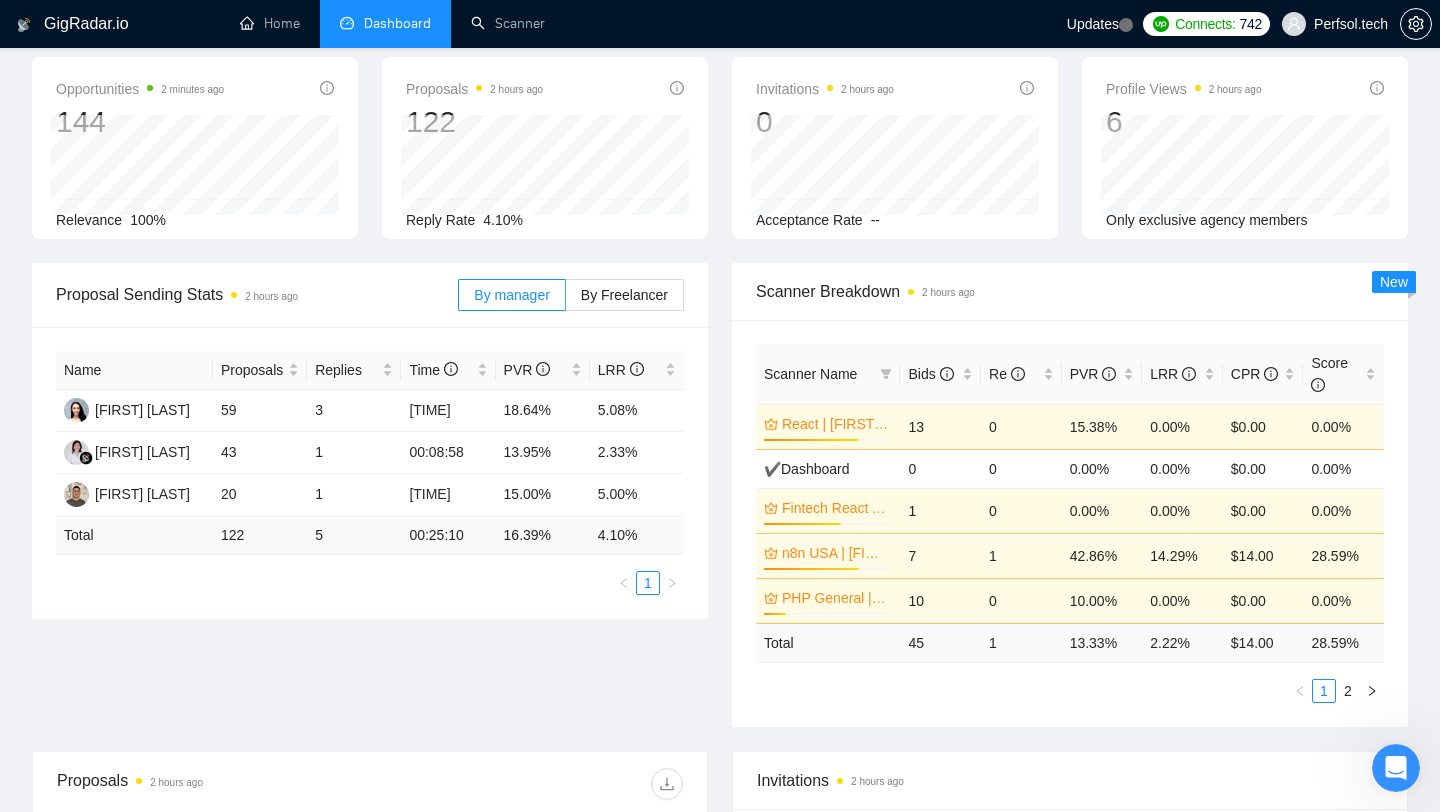 scroll, scrollTop: 101, scrollLeft: 0, axis: vertical 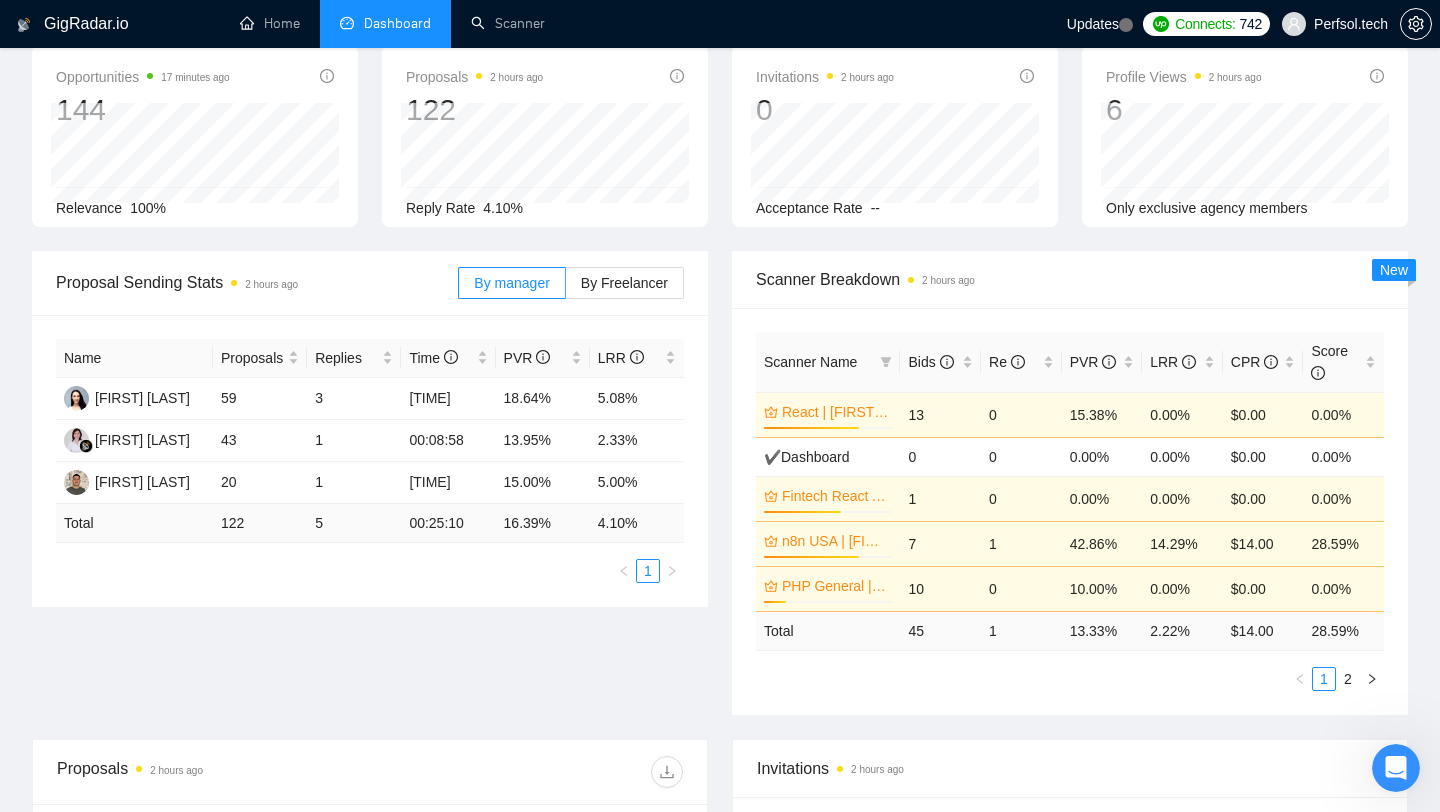 click on "Dashboard" at bounding box center [385, 24] 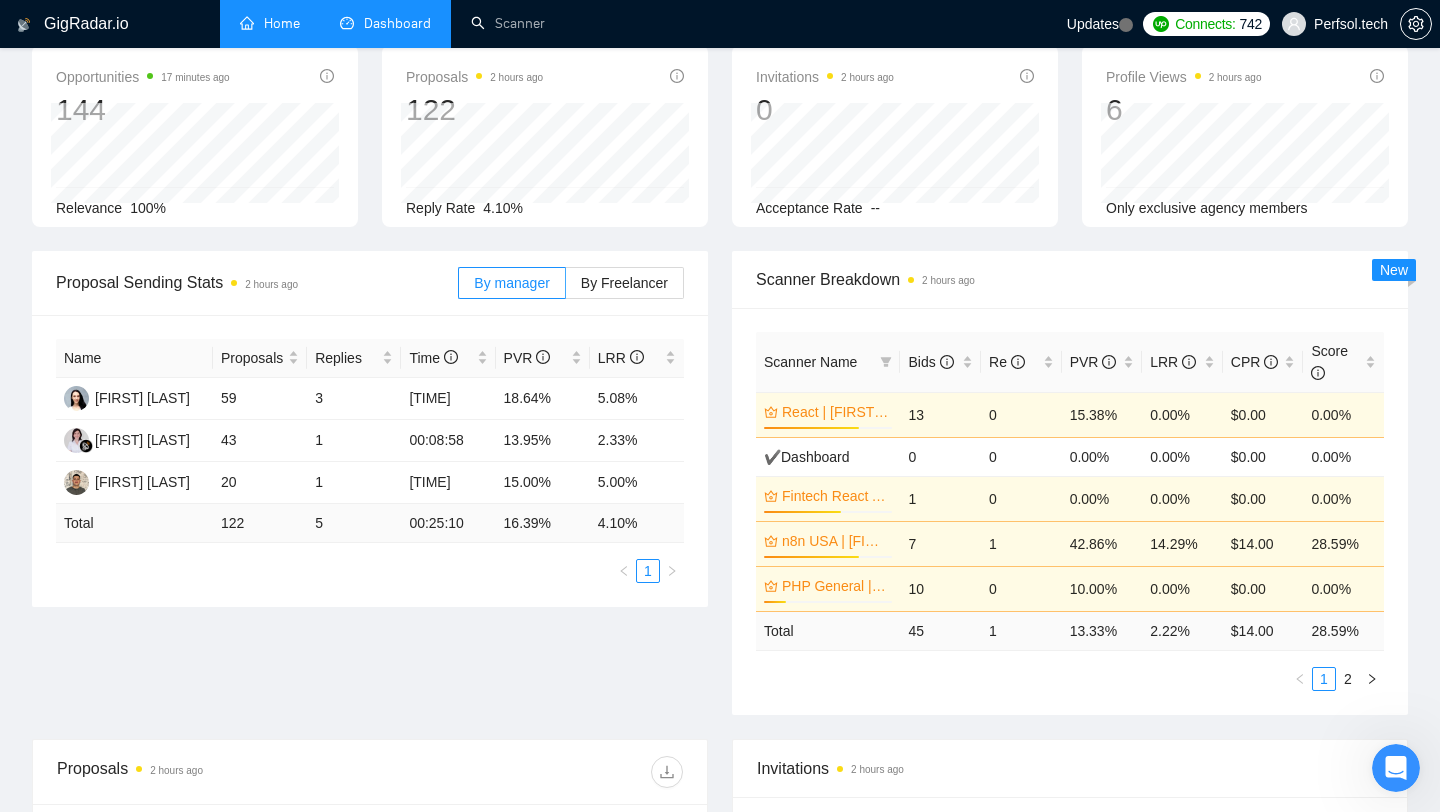 click on "Home" at bounding box center [270, 23] 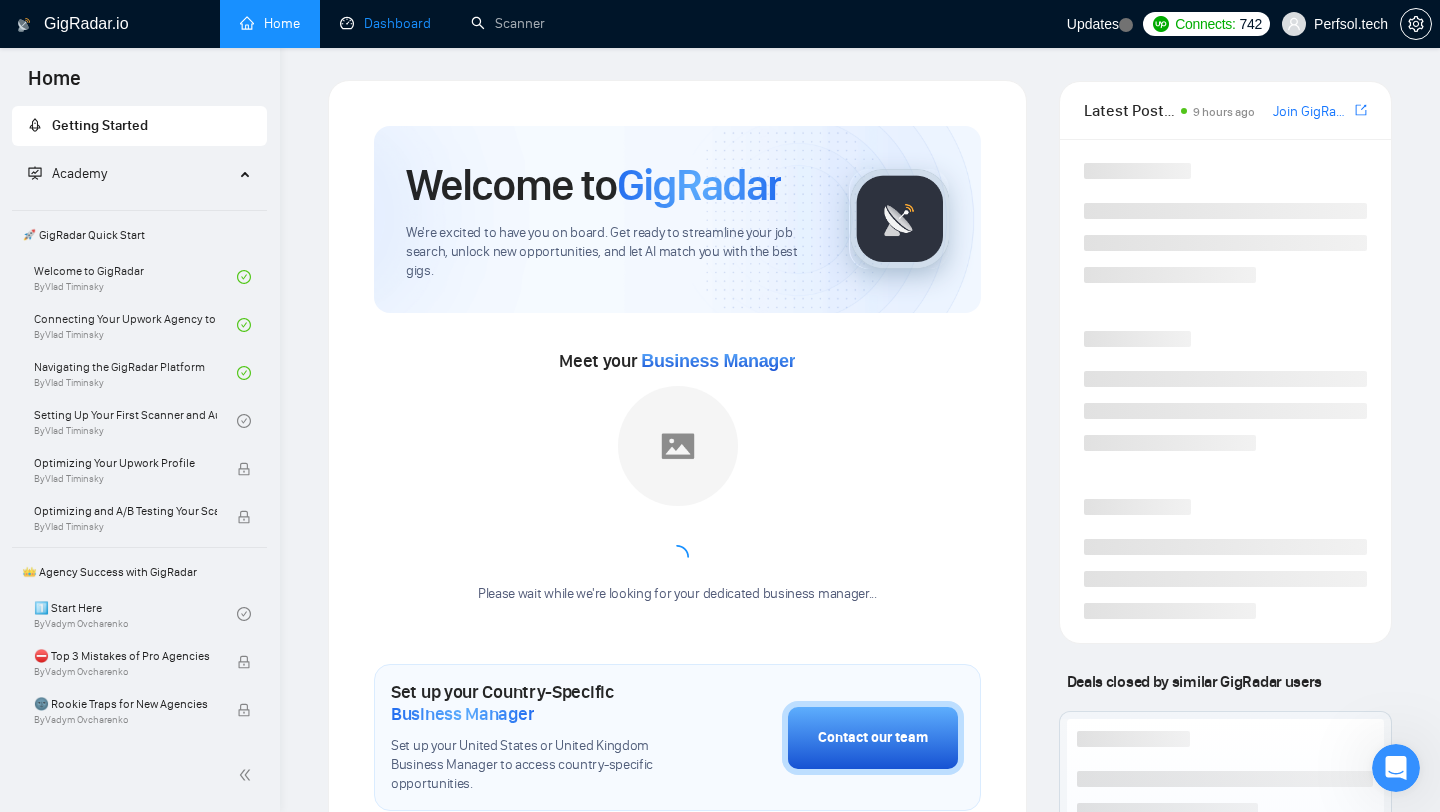 click on "Dashboard" at bounding box center [385, 23] 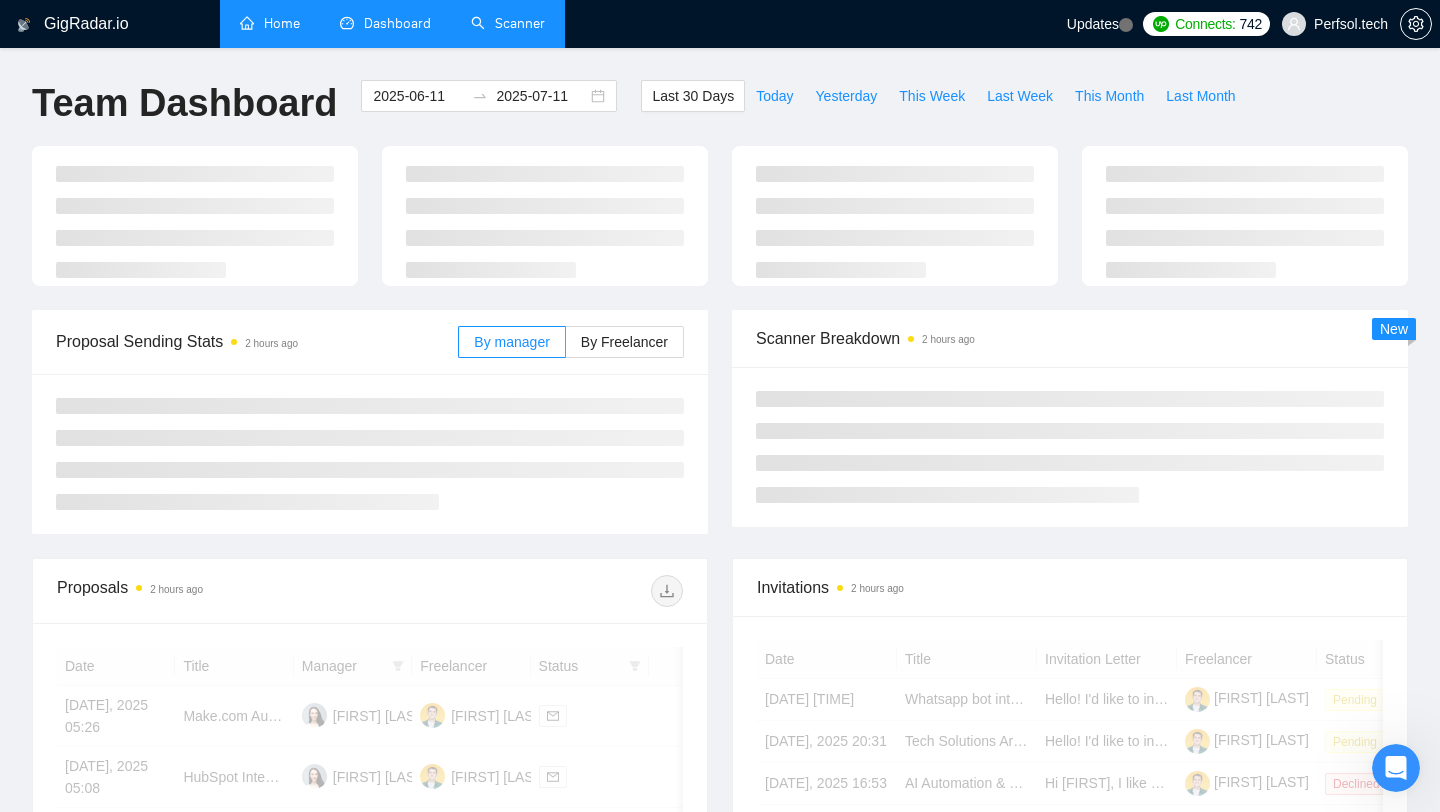 click on "Scanner" at bounding box center [508, 23] 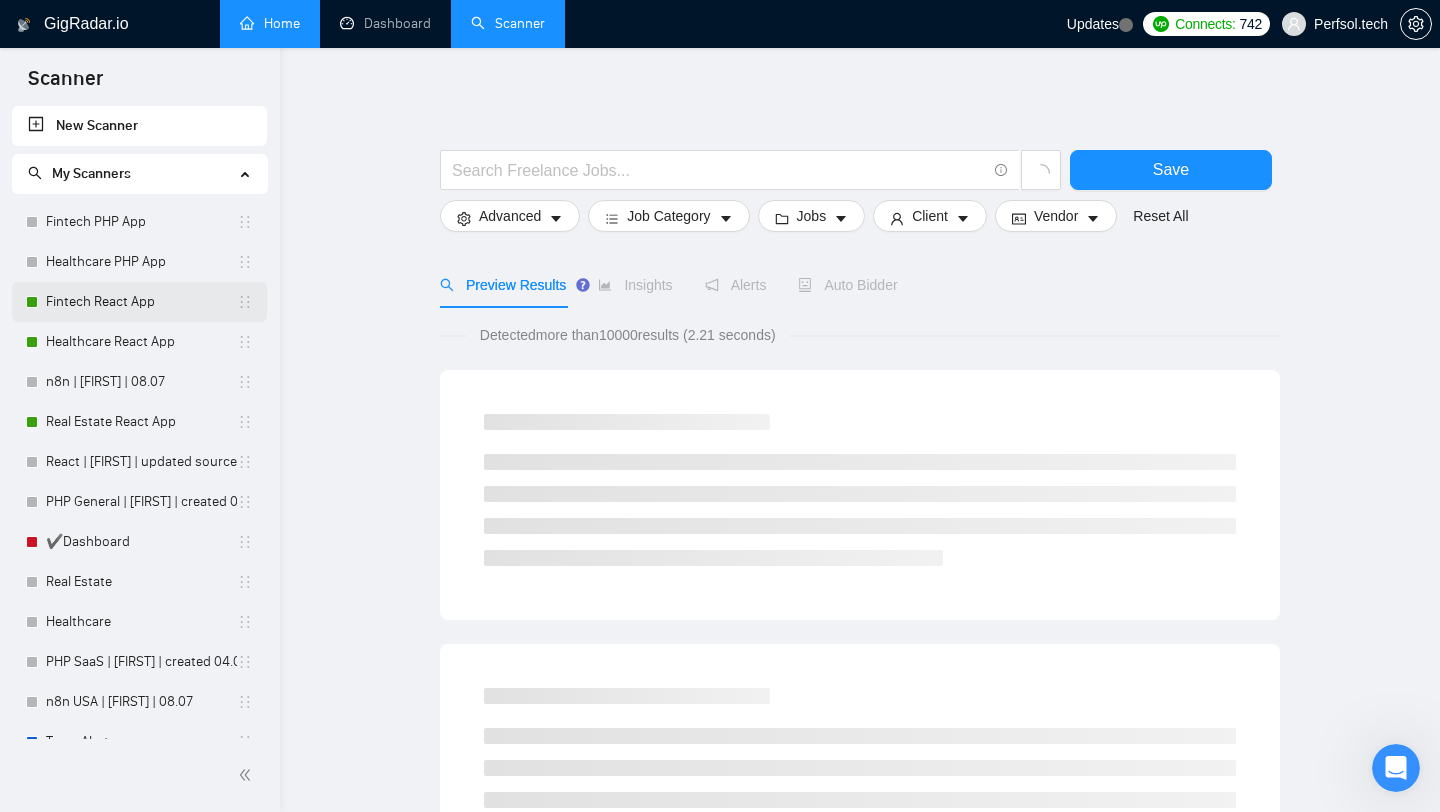 click on "Fintech React App" at bounding box center [141, 302] 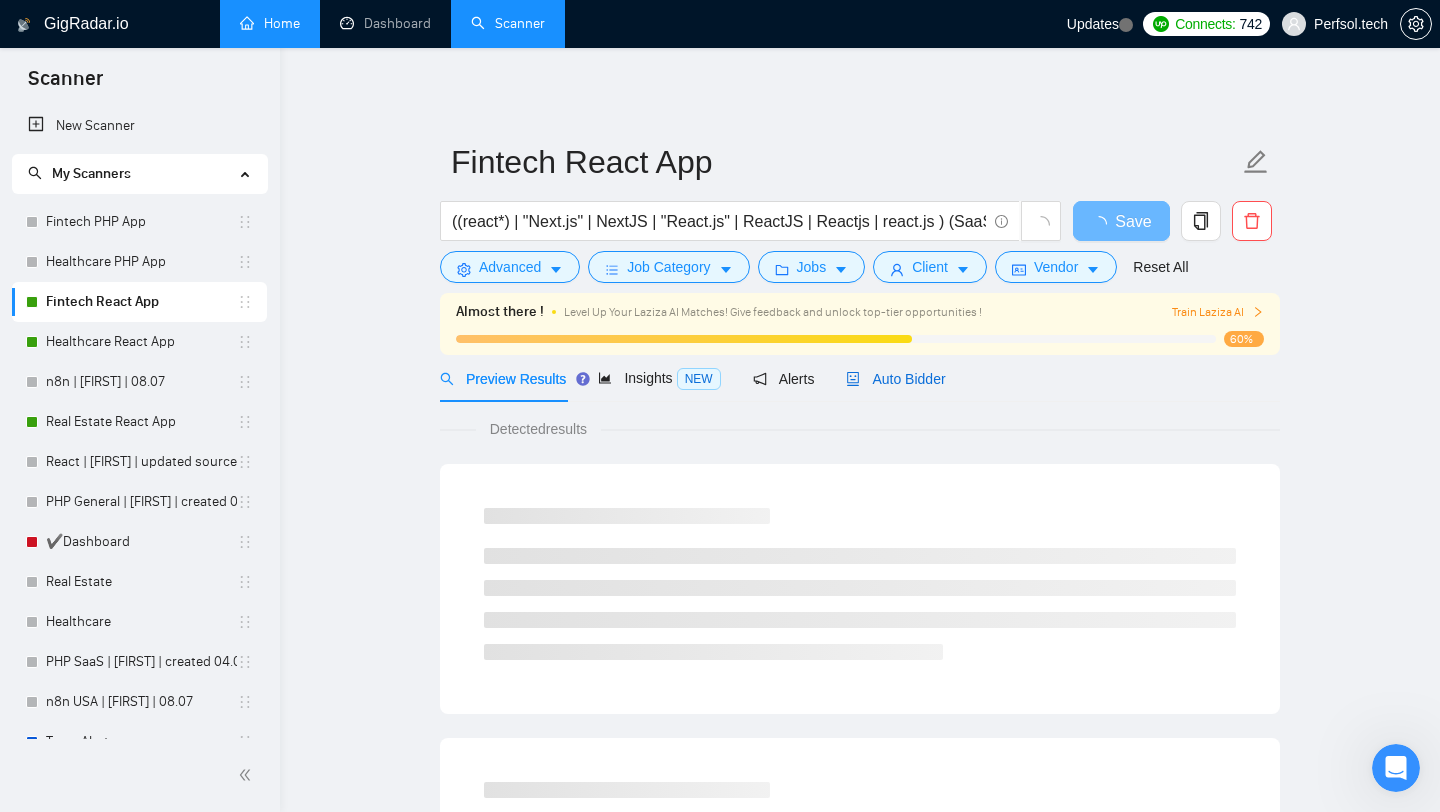 click on "Auto Bidder" at bounding box center [895, 379] 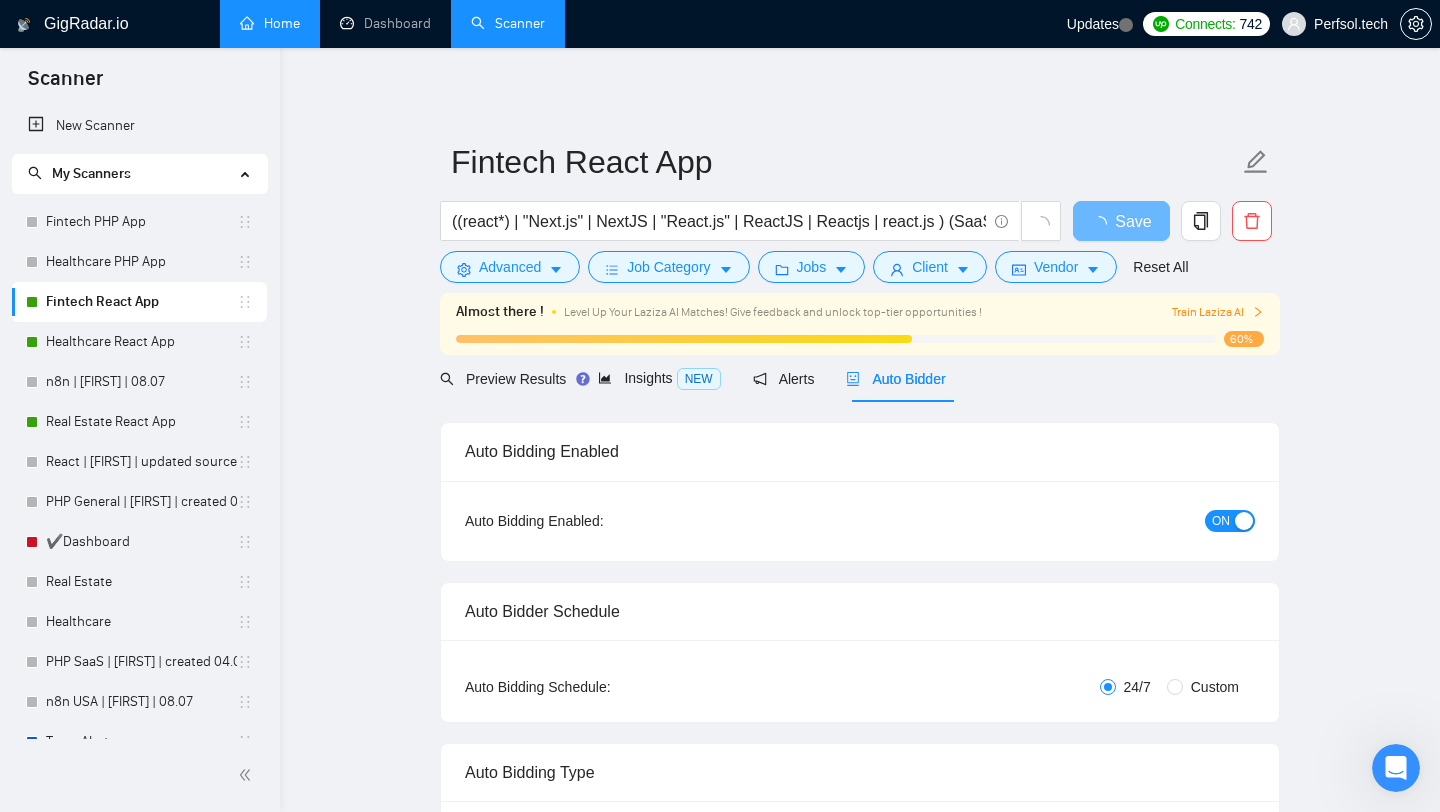 click on "ON" at bounding box center [1221, 521] 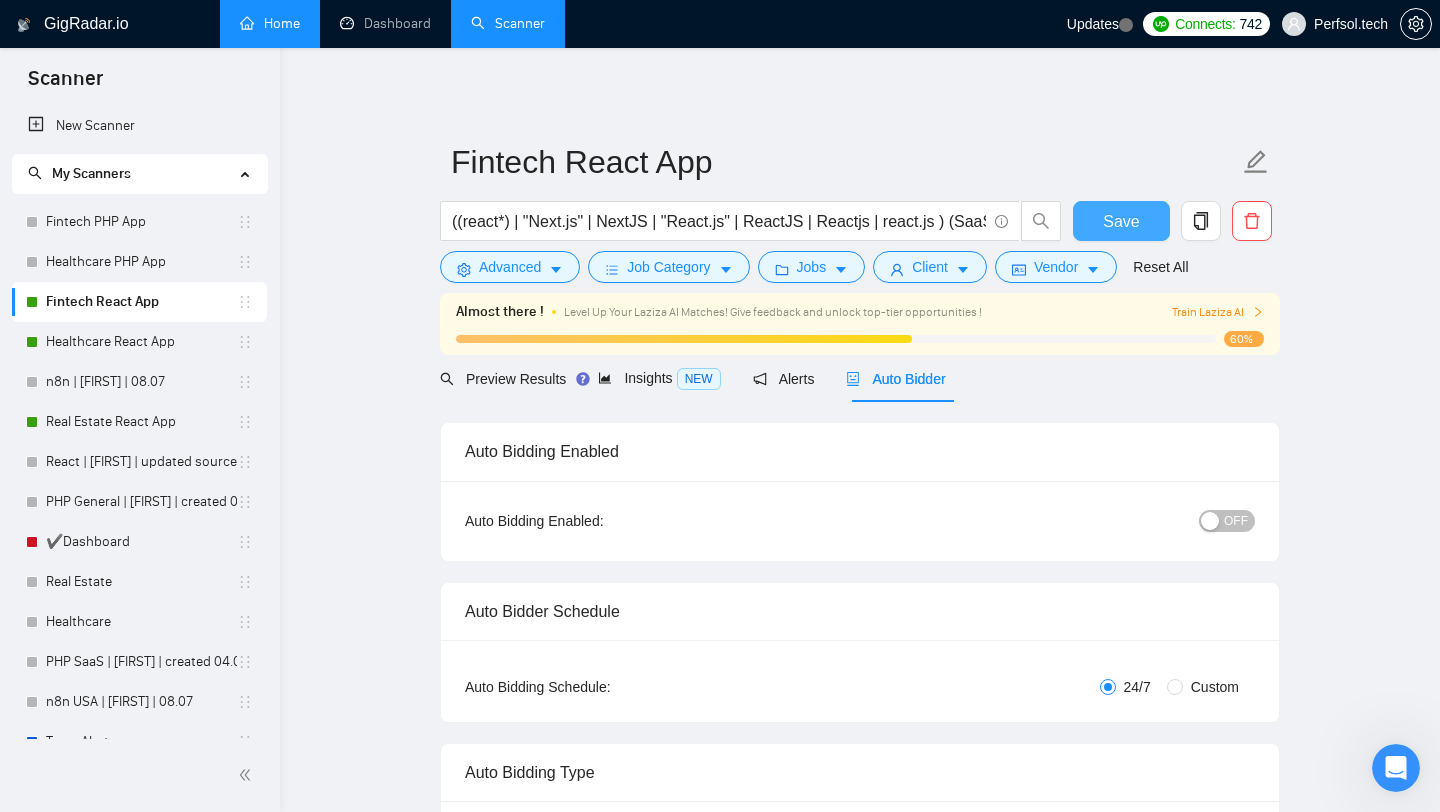 click on "Save" at bounding box center (1121, 221) 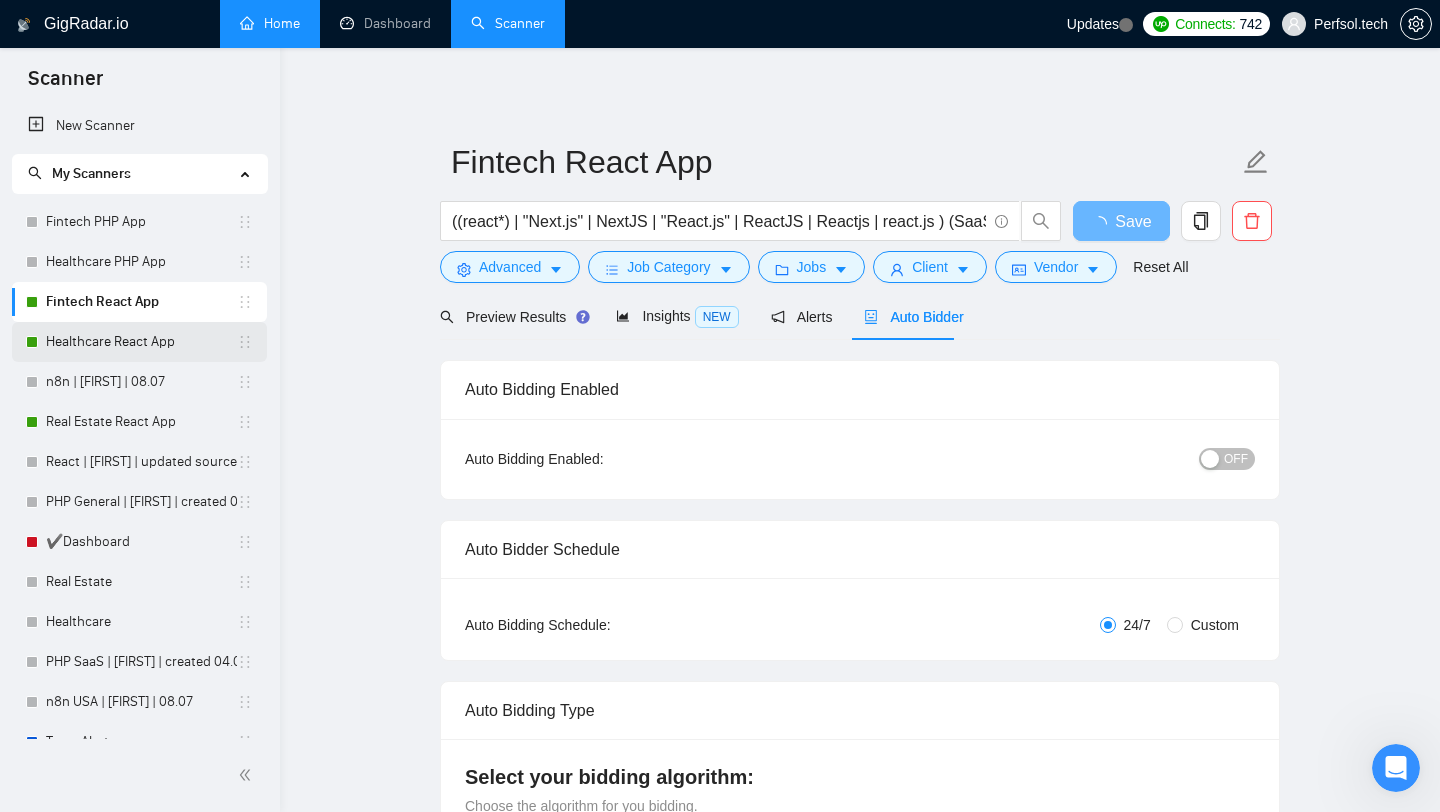 click on "Healthcare React App" at bounding box center [141, 342] 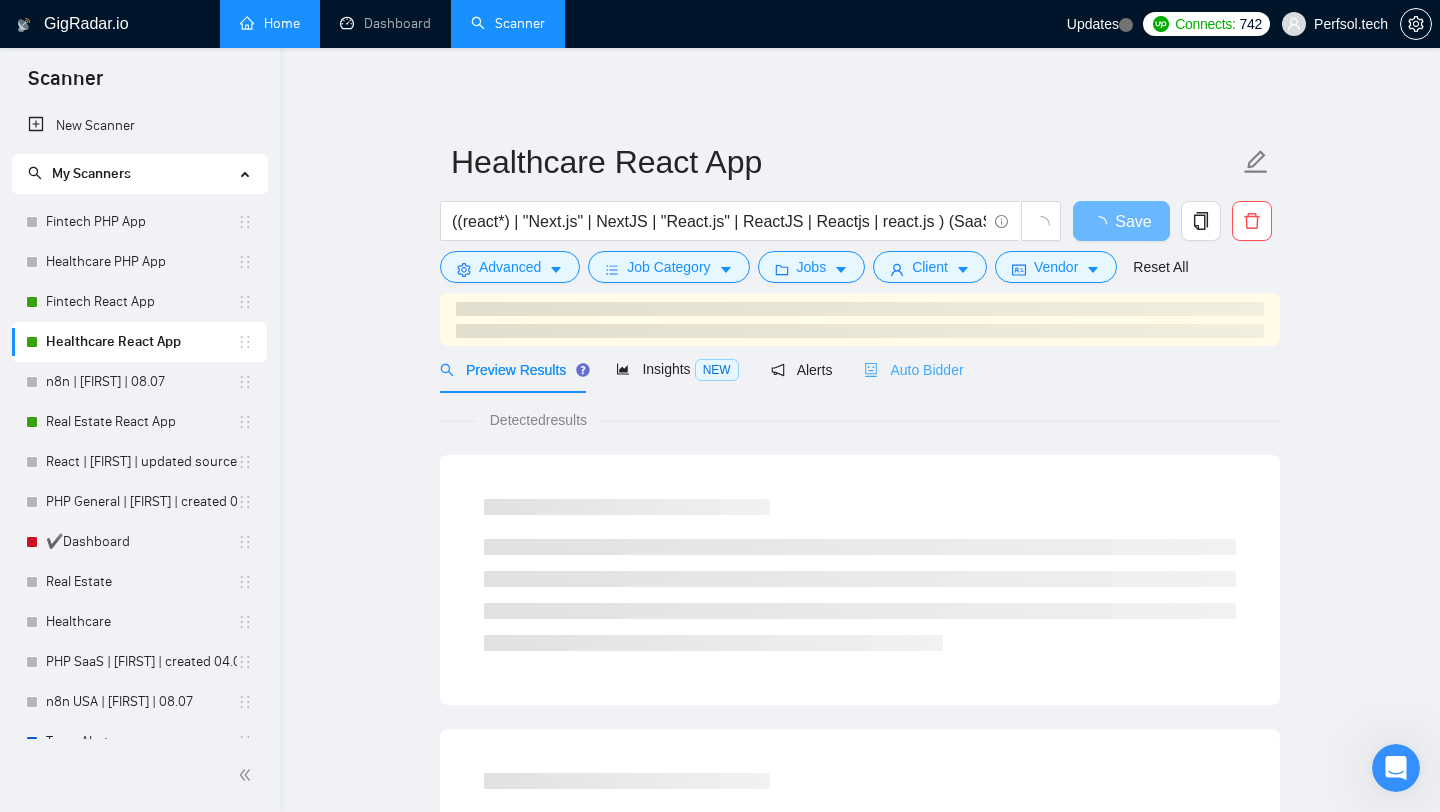 click on "Auto Bidder" at bounding box center [913, 369] 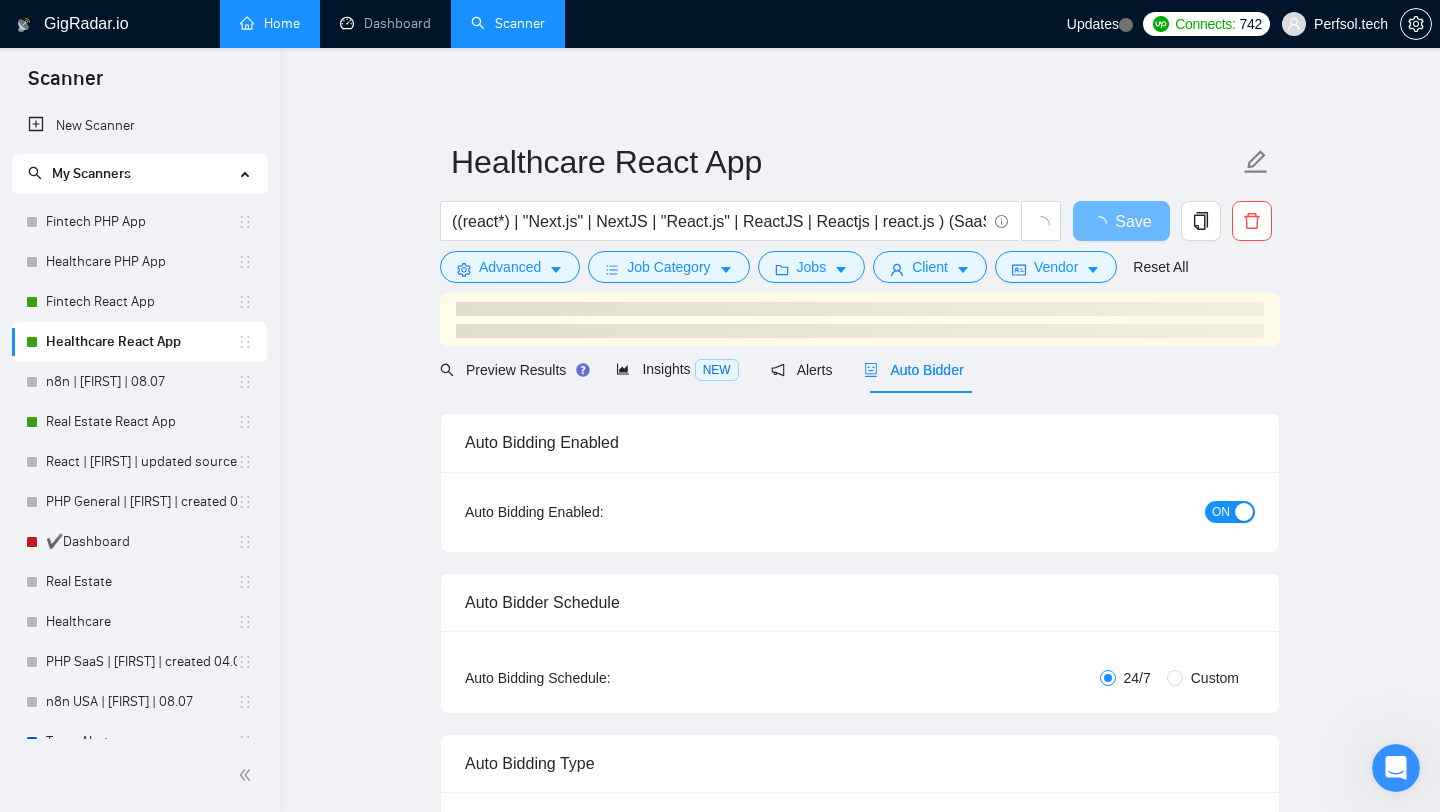 click on "ON" at bounding box center [1230, 512] 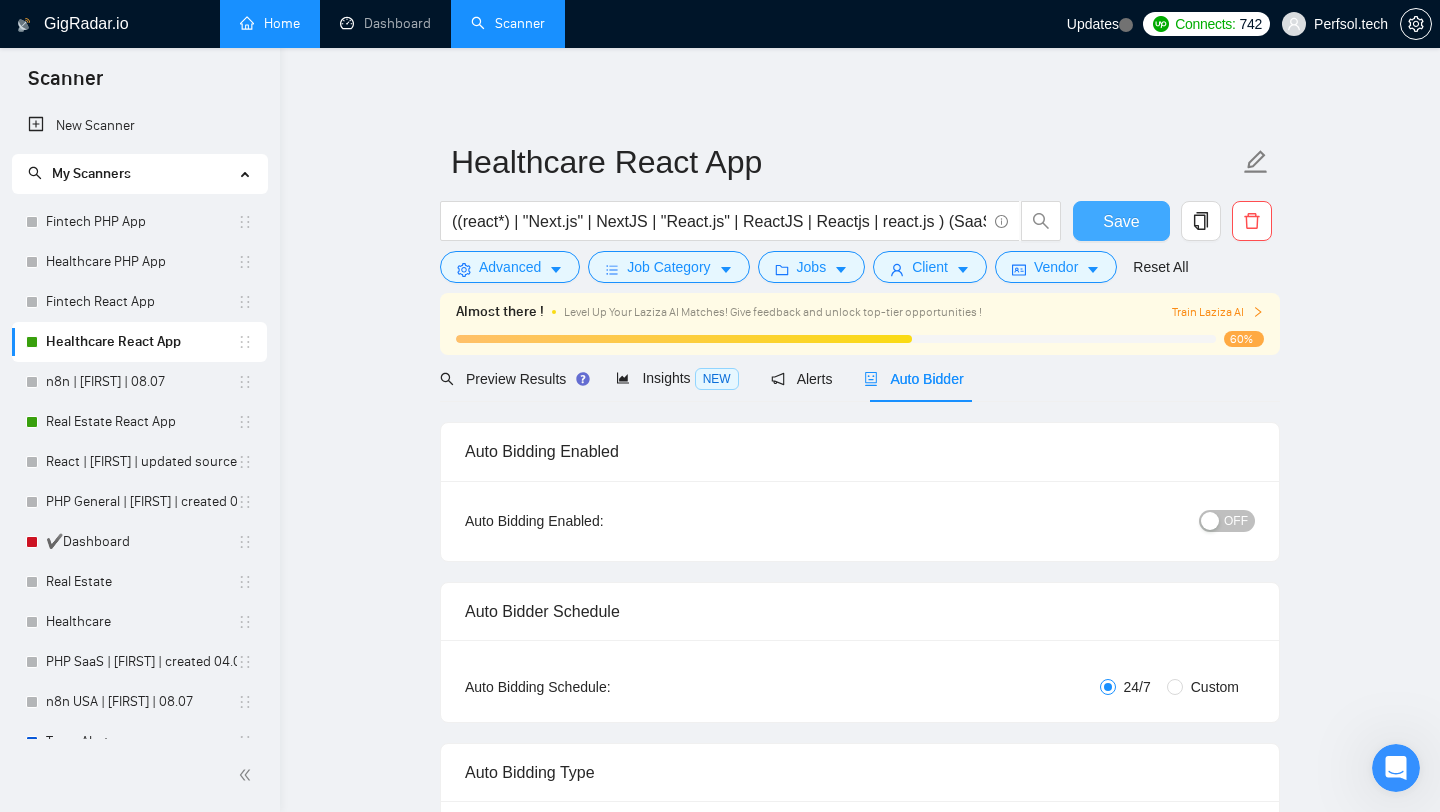 click on "Save" at bounding box center (1121, 221) 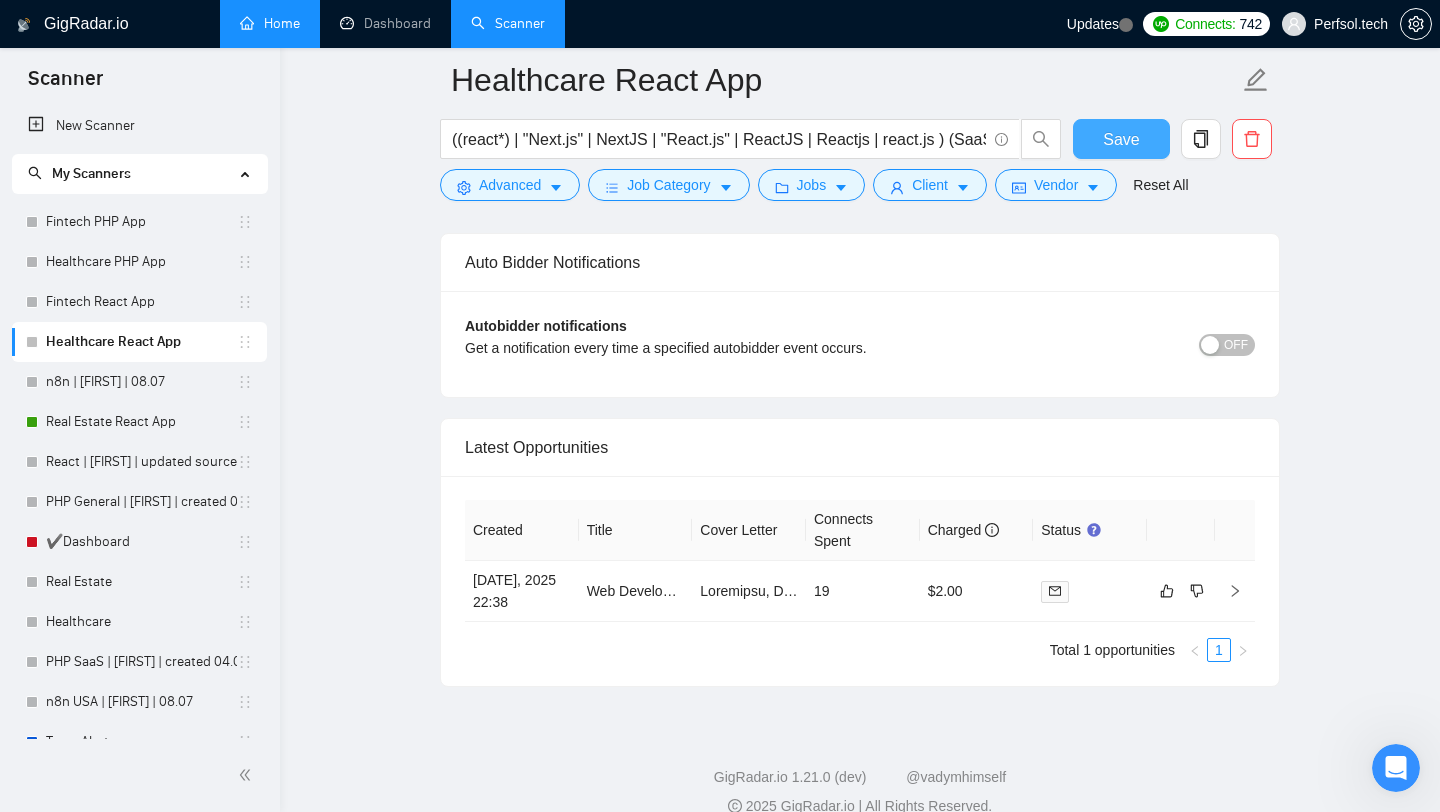 scroll, scrollTop: 4466, scrollLeft: 0, axis: vertical 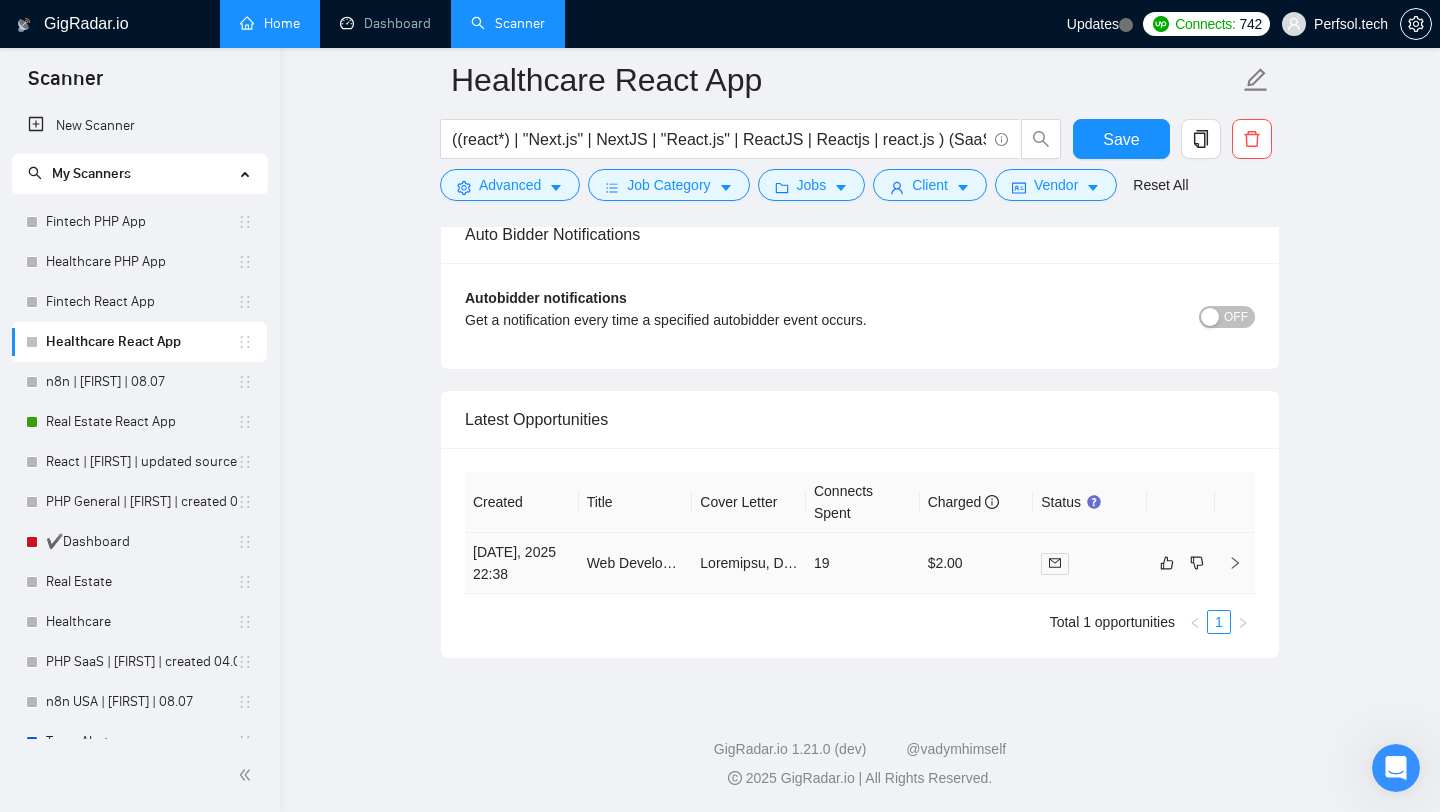 click at bounding box center [749, 563] 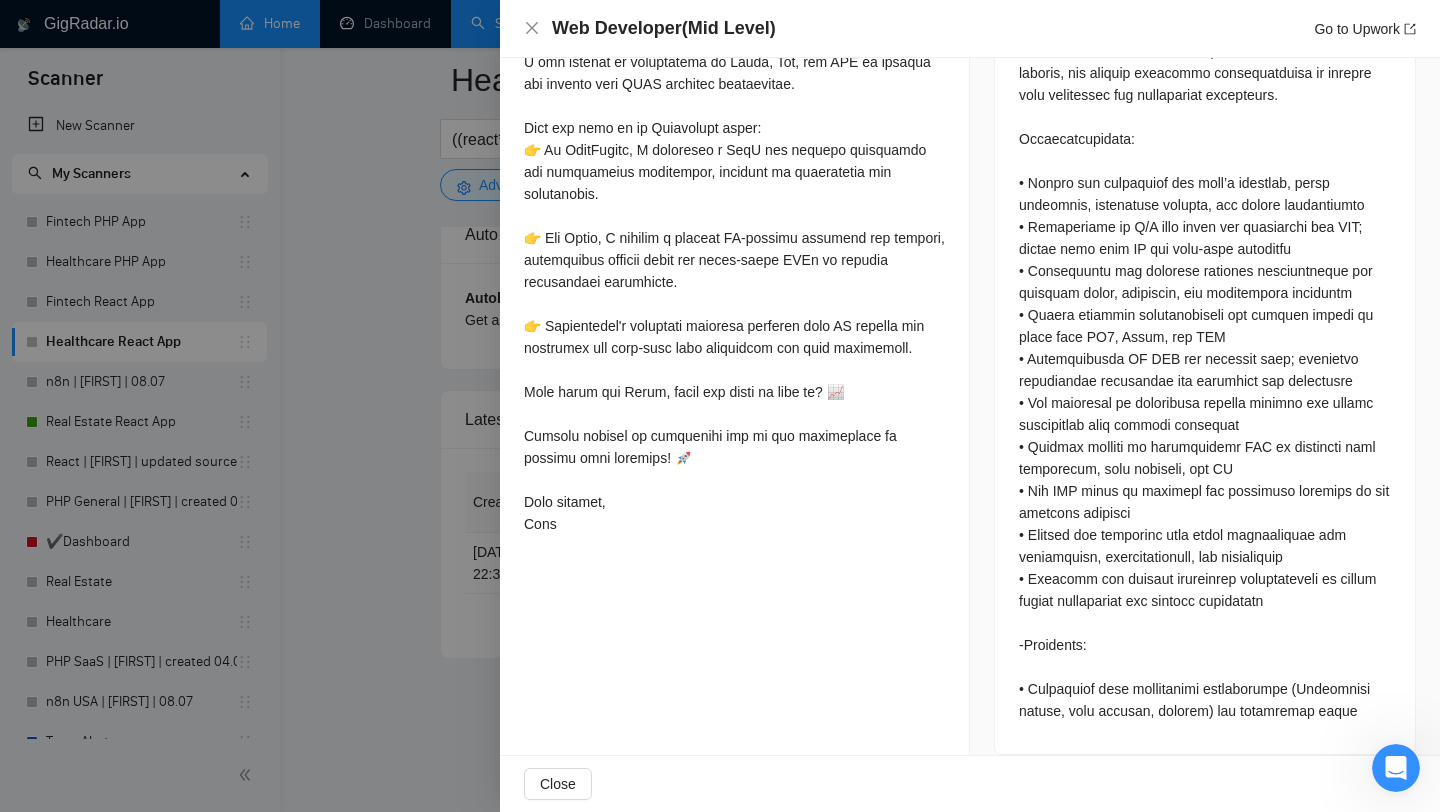 scroll, scrollTop: 991, scrollLeft: 0, axis: vertical 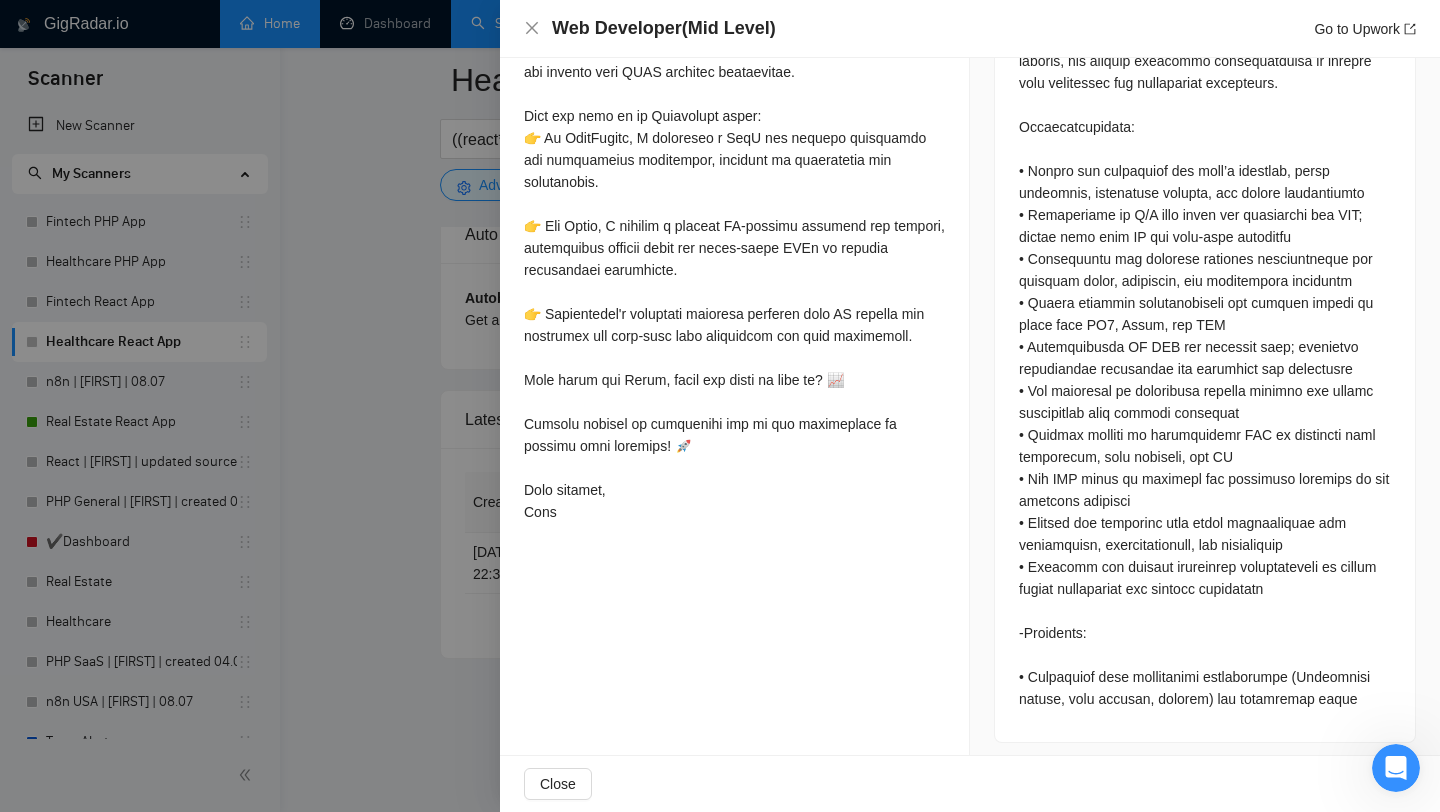 click at bounding box center [720, 406] 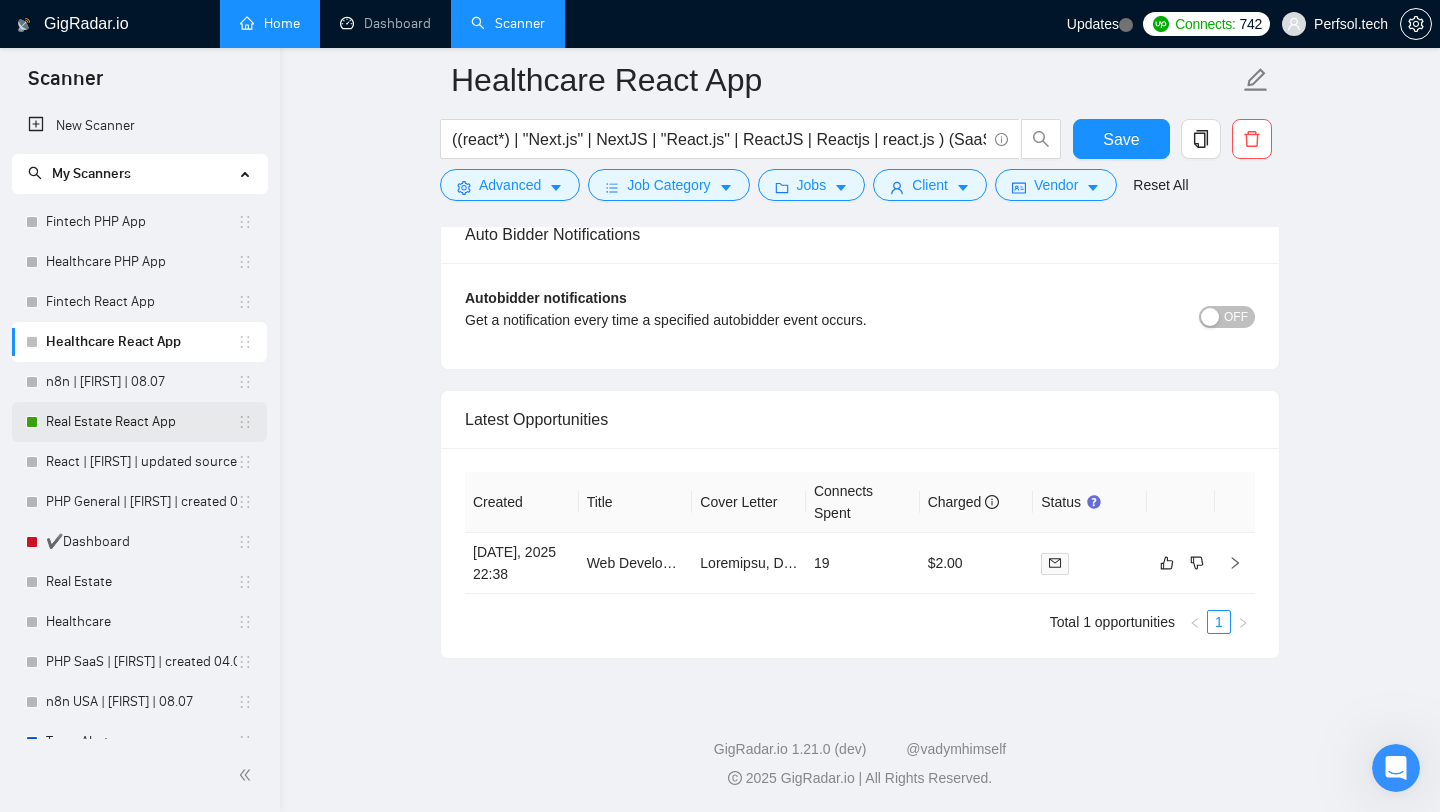 click on "Real Estate React App" at bounding box center (141, 422) 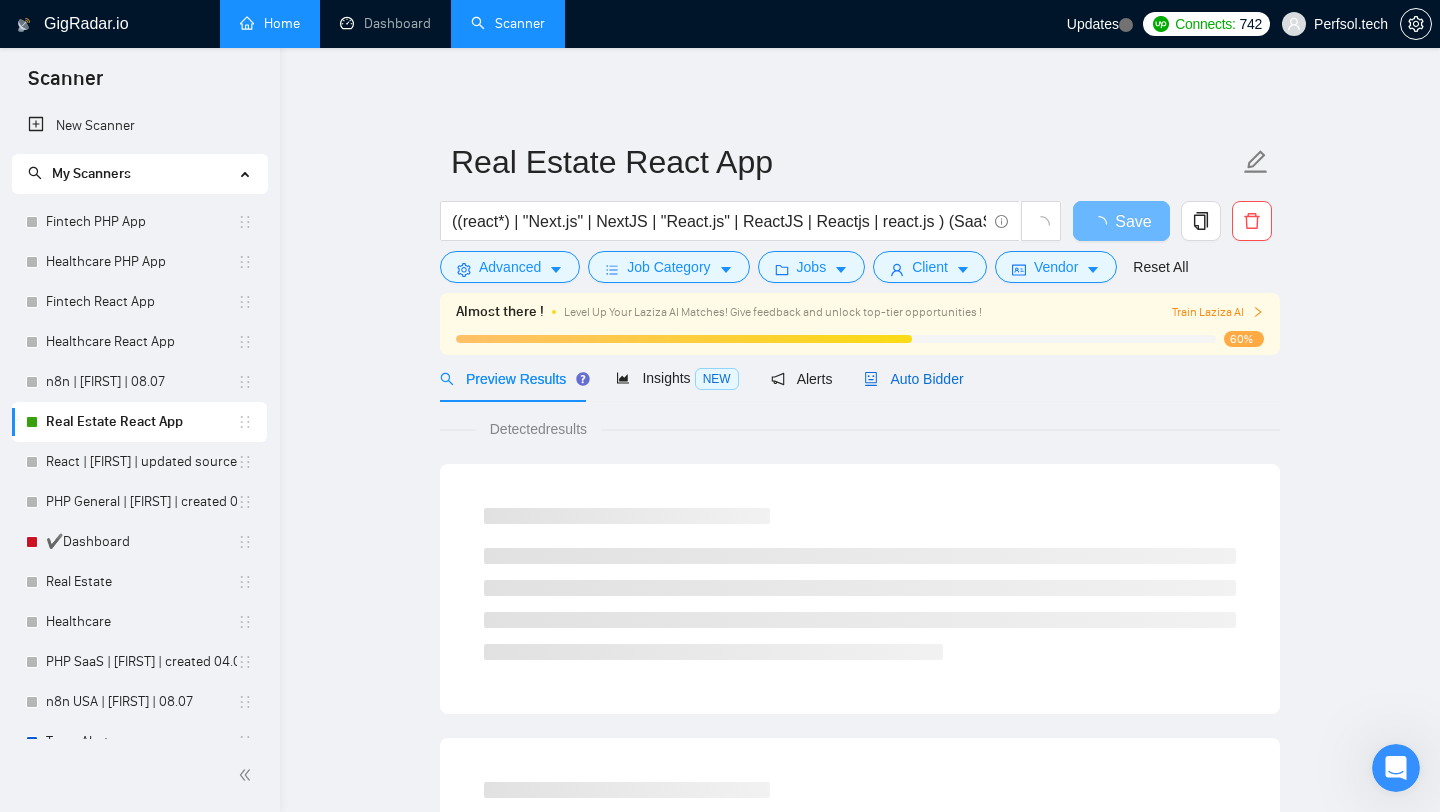 click on "Auto Bidder" at bounding box center [913, 379] 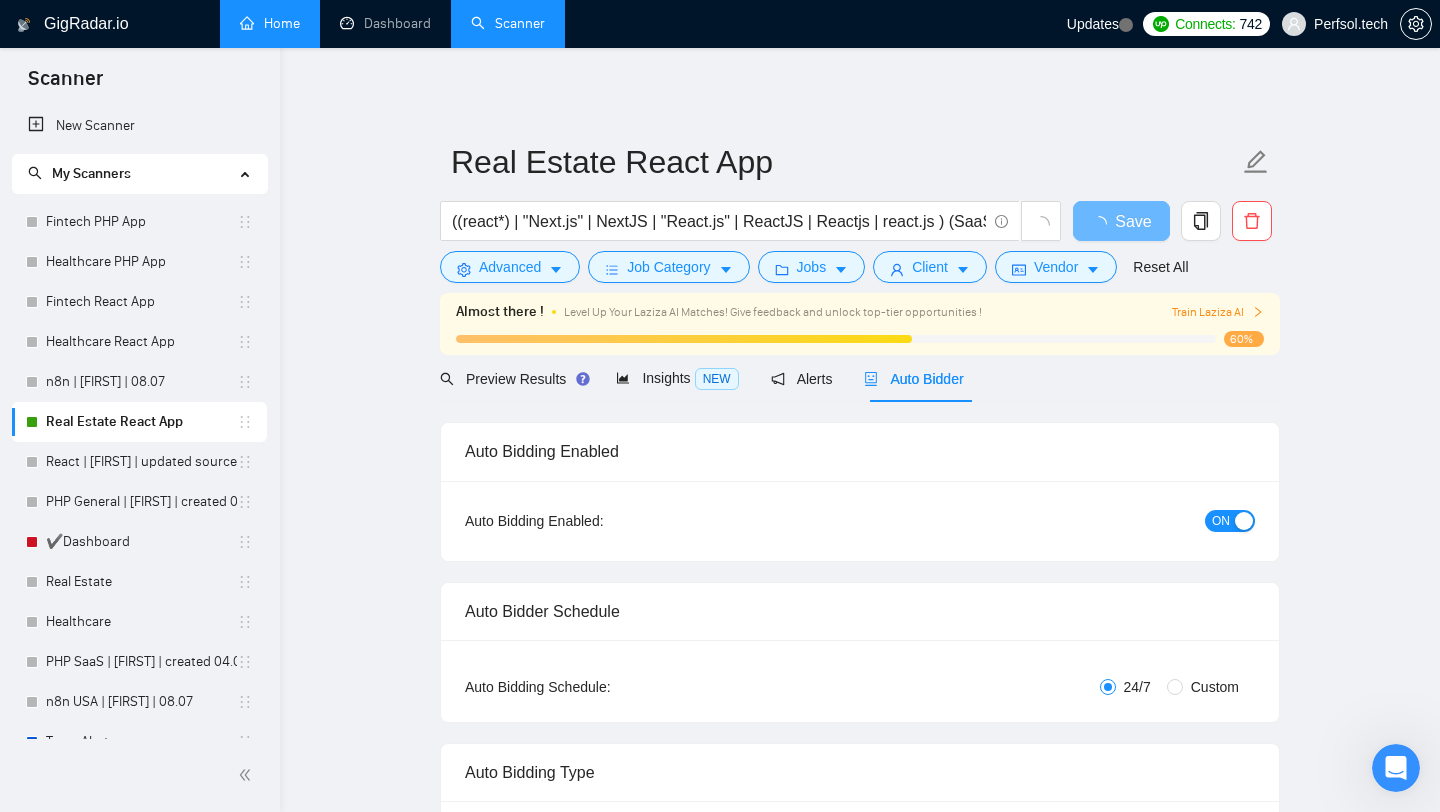 click on "Auto Bidding Enabled: ON" at bounding box center (860, 521) 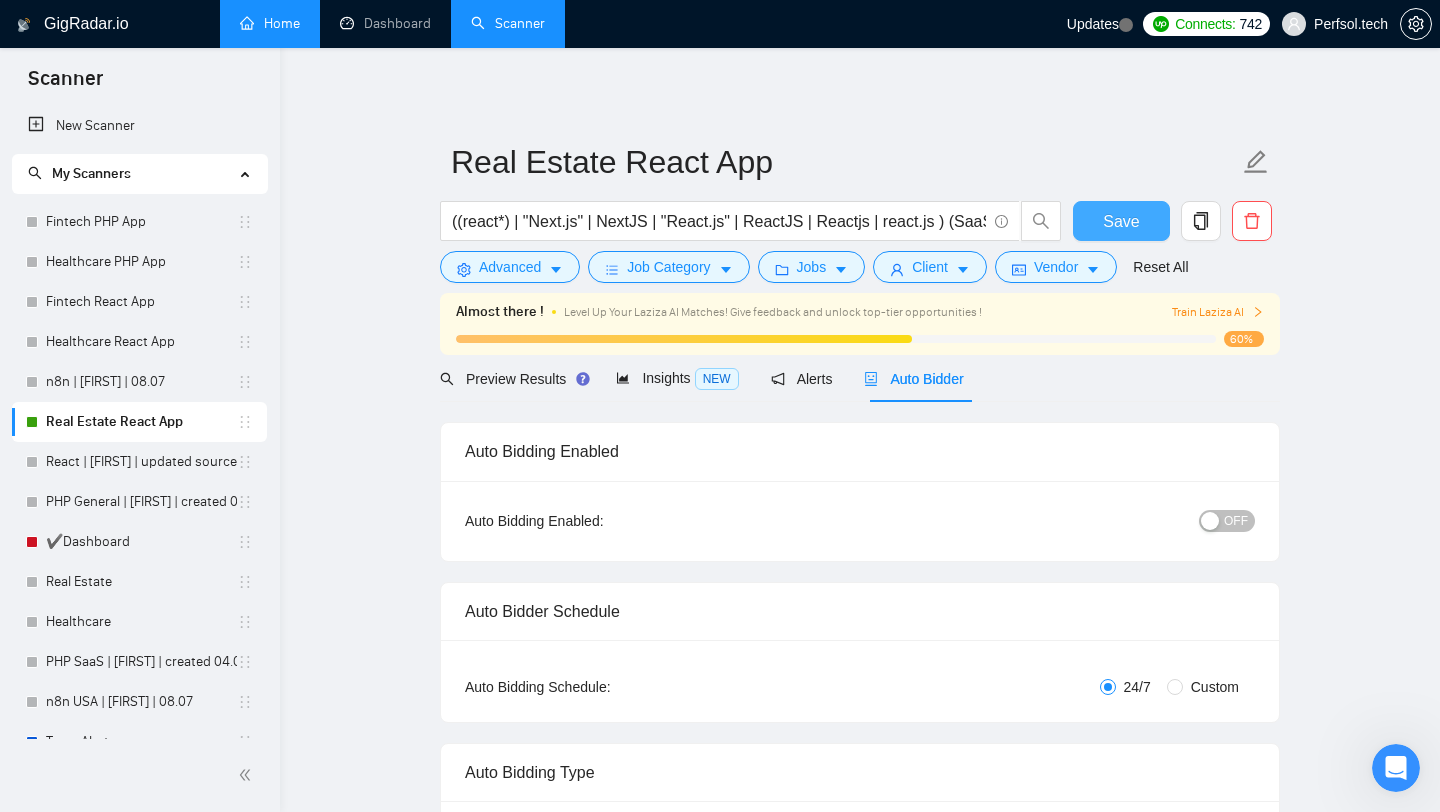 click on "Save" at bounding box center (1121, 221) 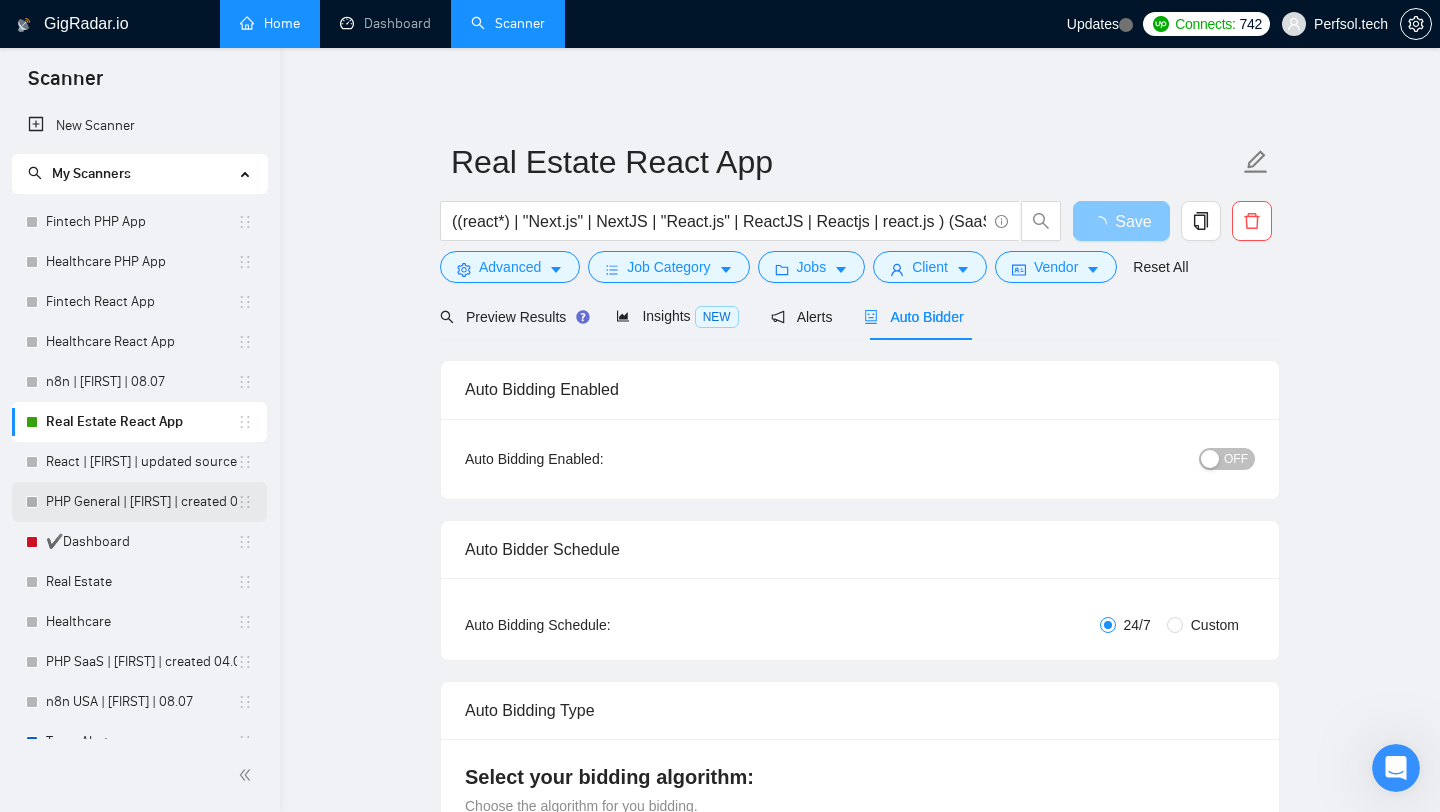 scroll, scrollTop: 23, scrollLeft: 0, axis: vertical 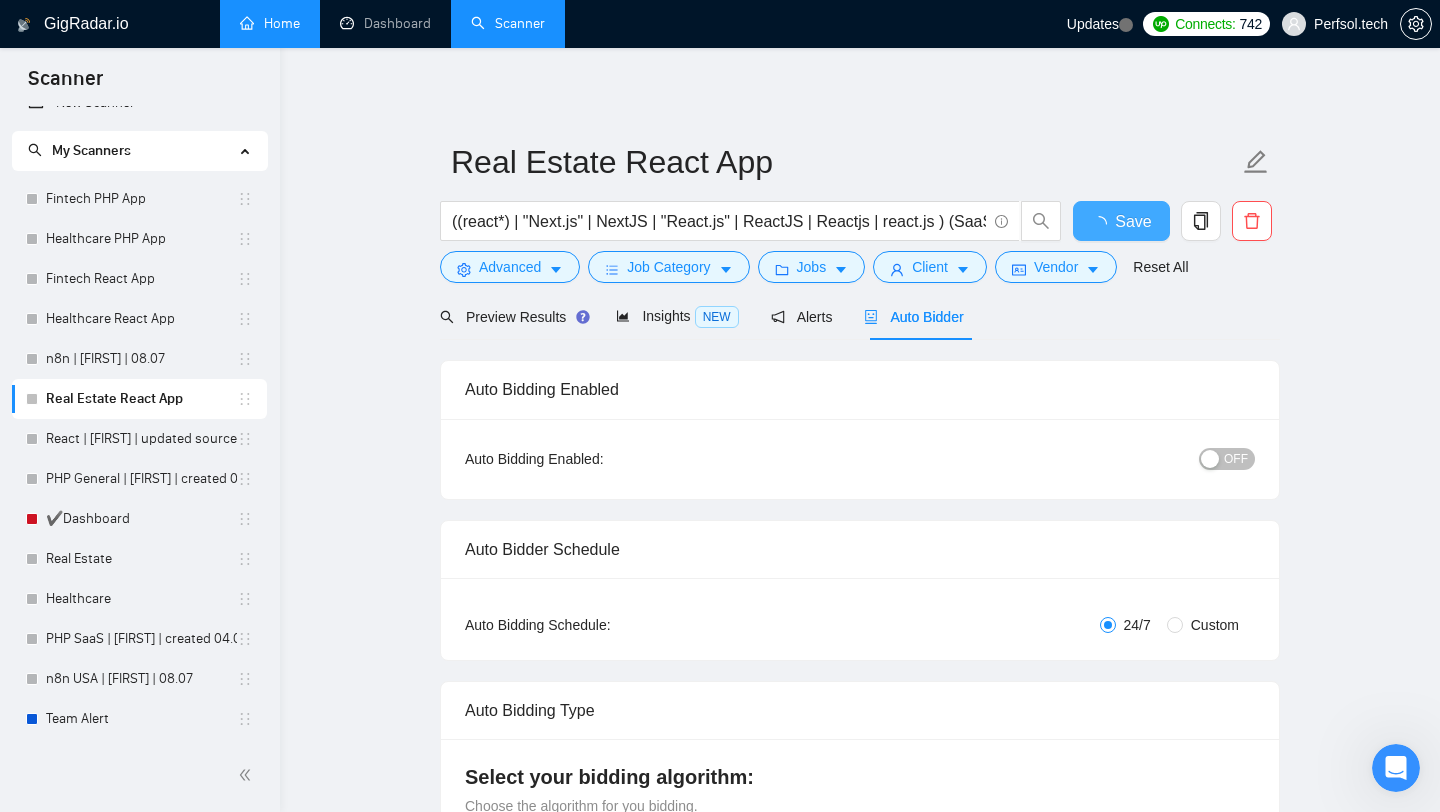 type 